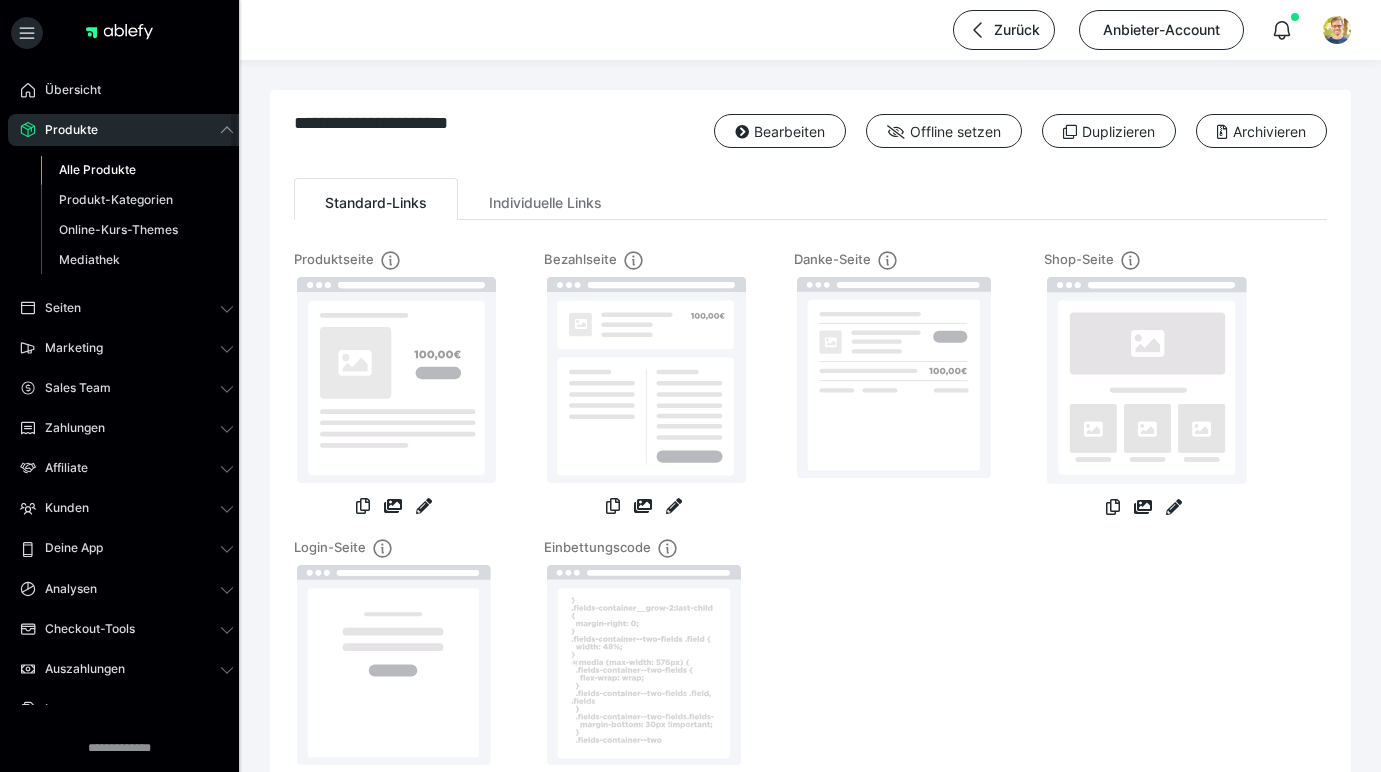 scroll, scrollTop: 0, scrollLeft: 0, axis: both 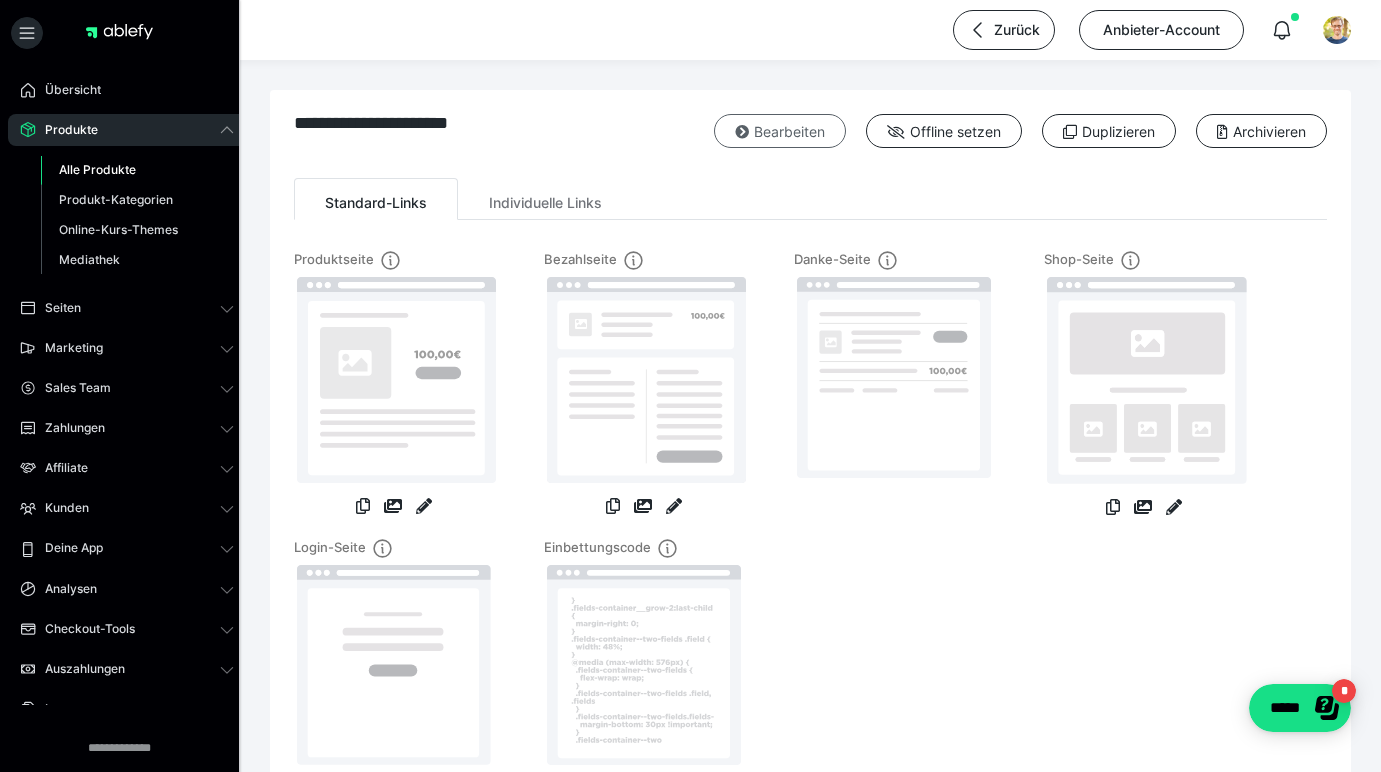 click on "Bearbeiten" at bounding box center (780, 131) 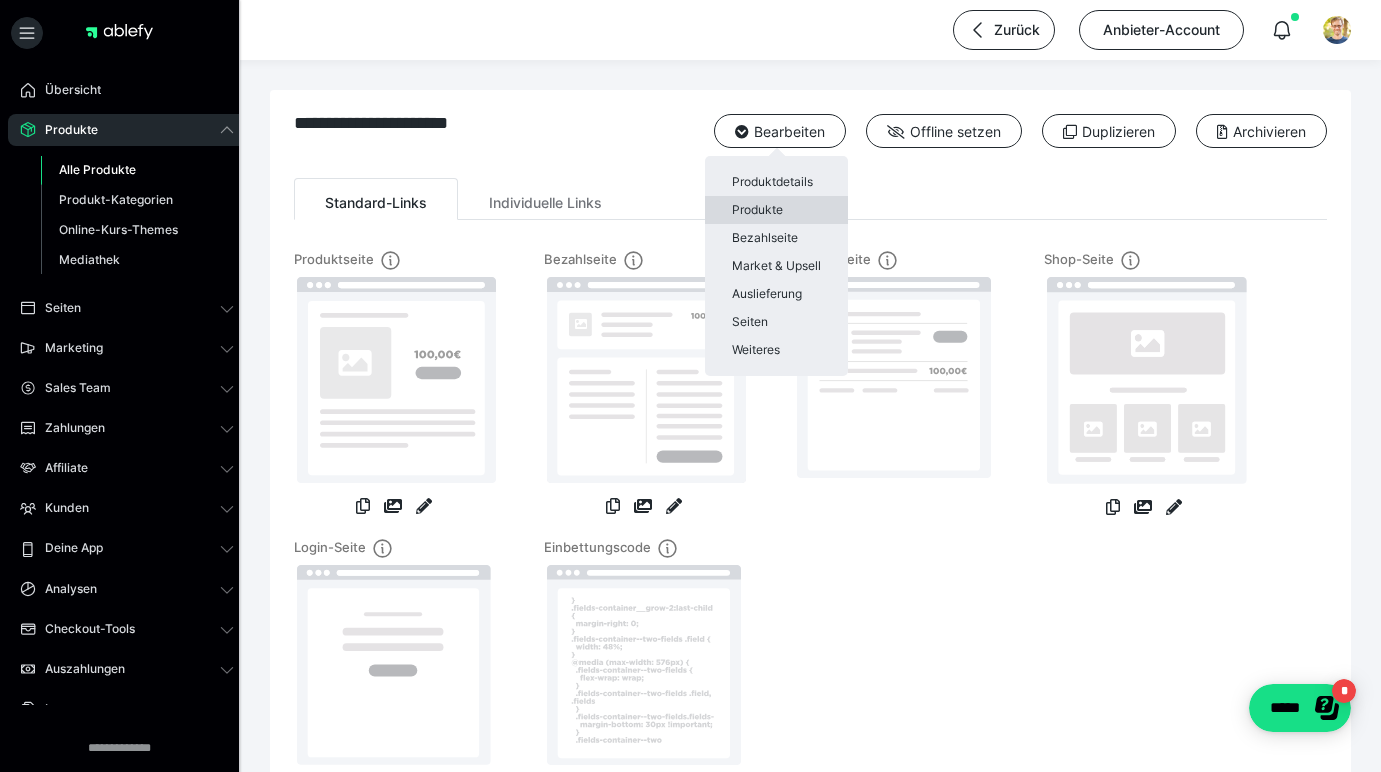 click on "Produkte" at bounding box center (776, 210) 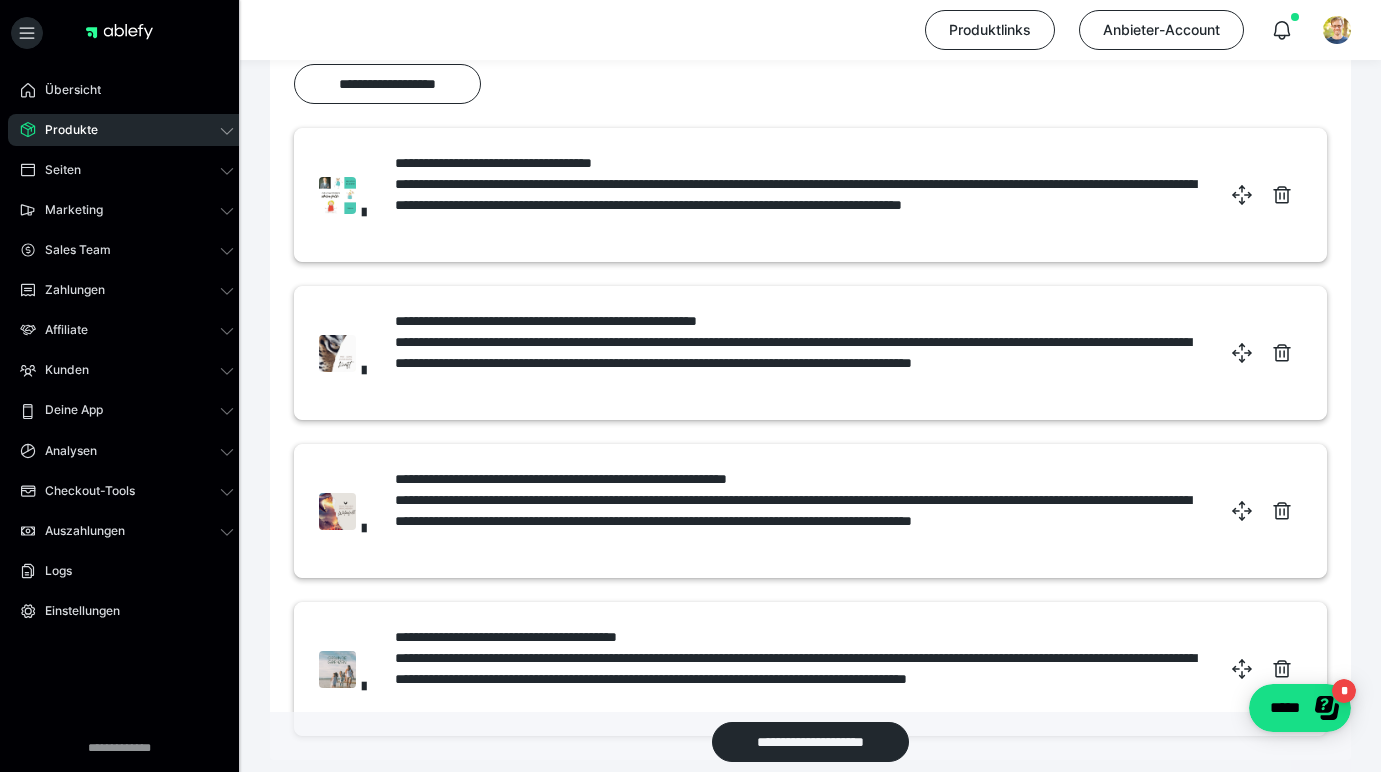 scroll, scrollTop: 382, scrollLeft: 0, axis: vertical 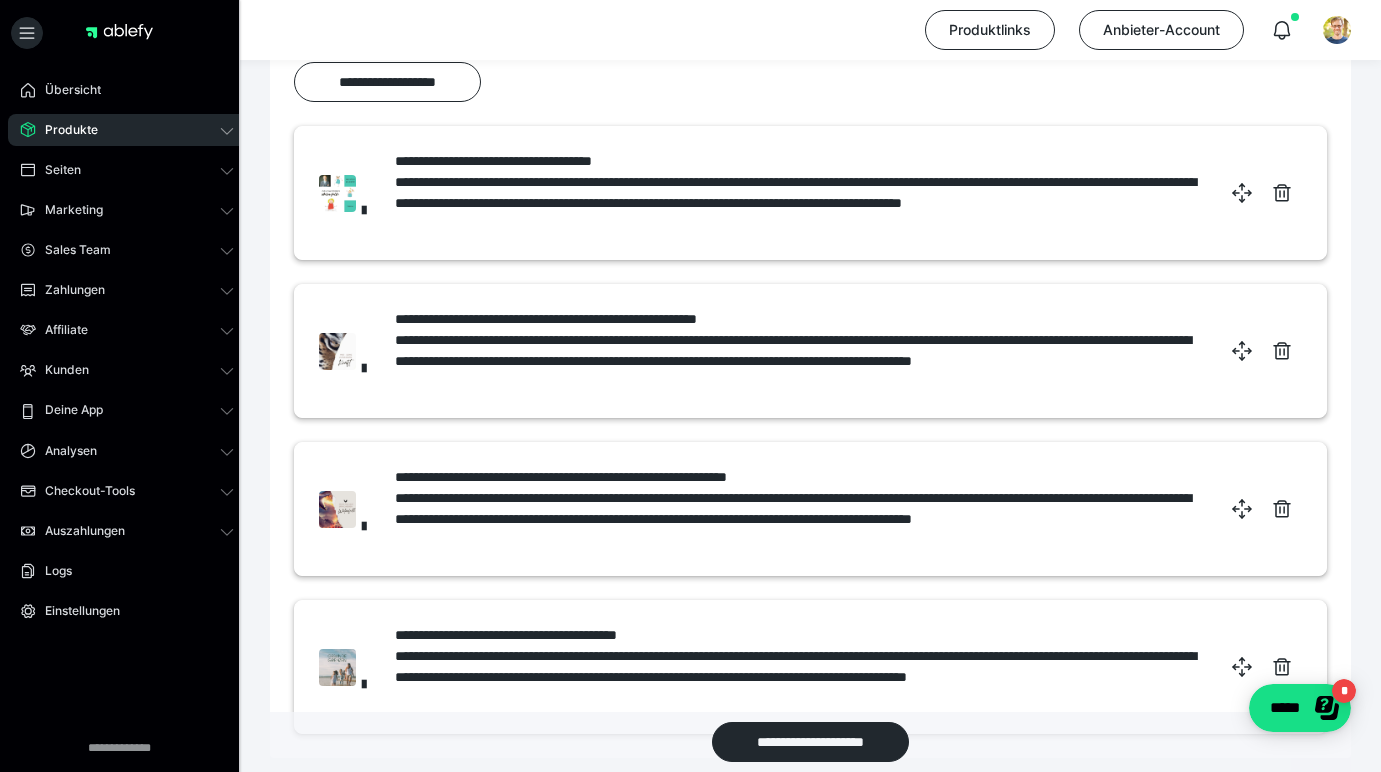 click on "Produkte" at bounding box center (64, 130) 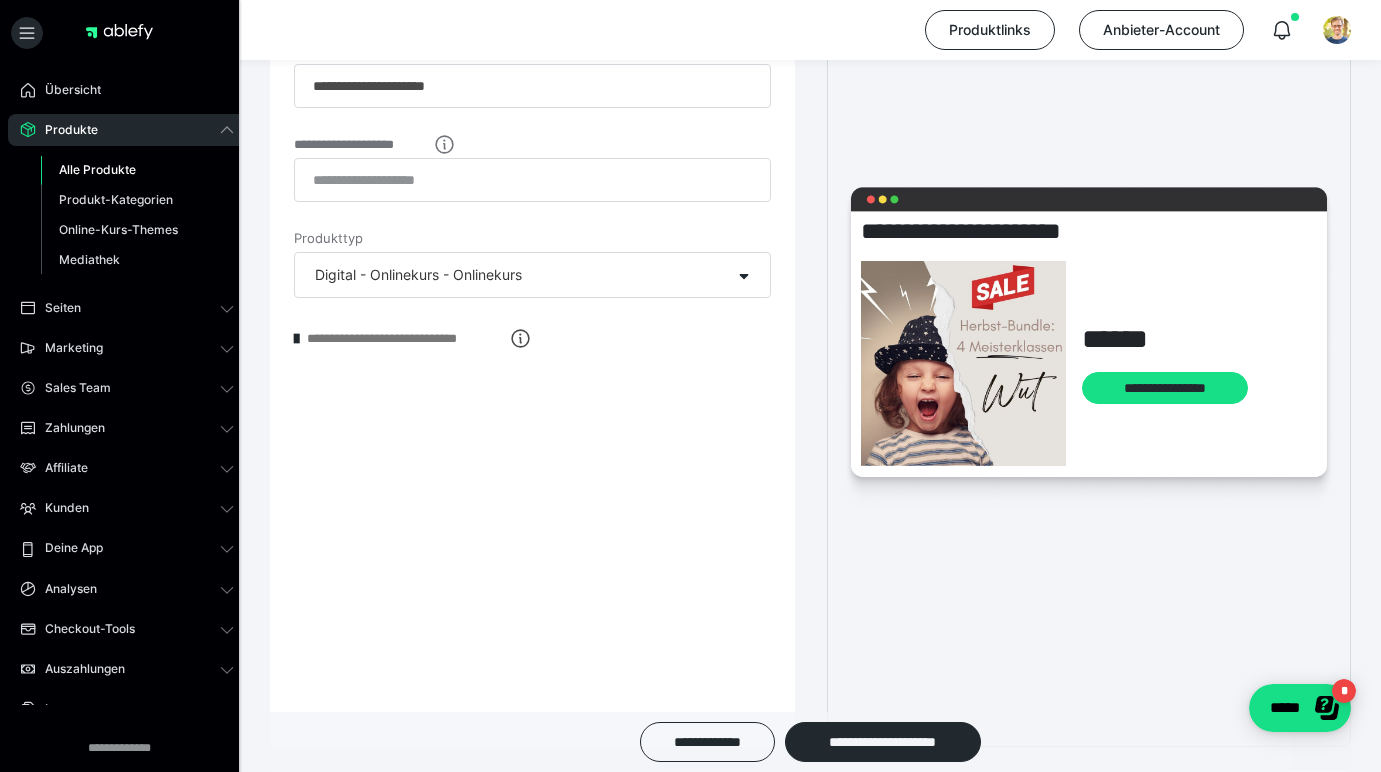 click on "Alle Produkte" at bounding box center [137, 170] 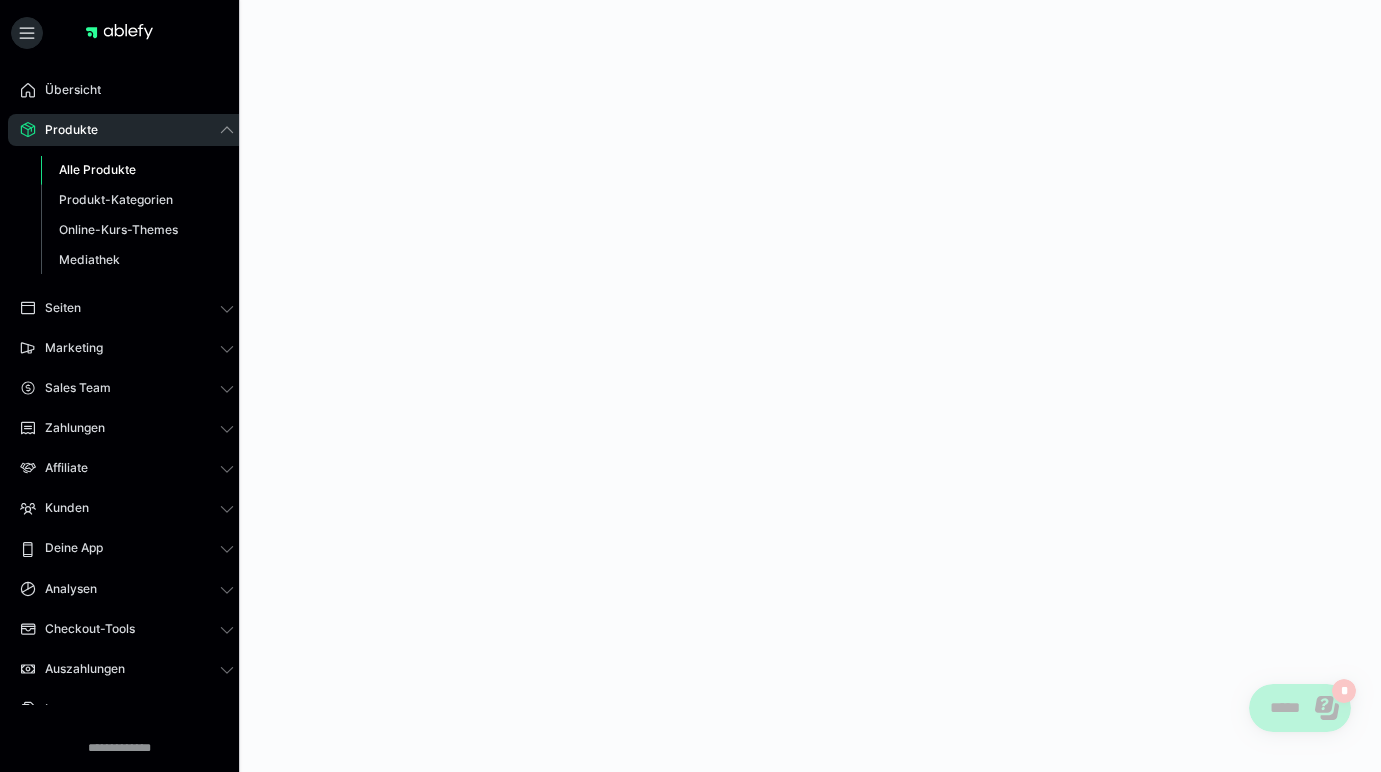 scroll, scrollTop: 0, scrollLeft: 0, axis: both 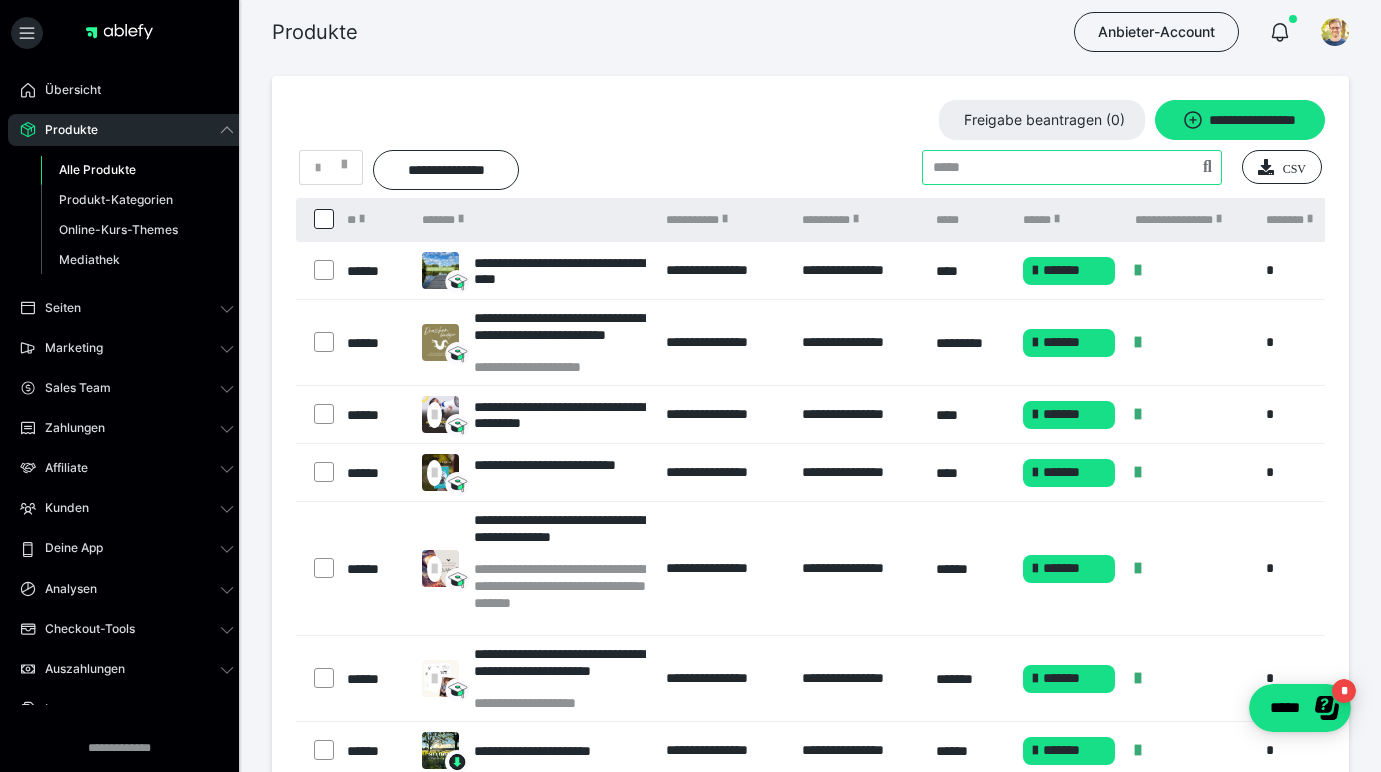 click at bounding box center (1072, 167) 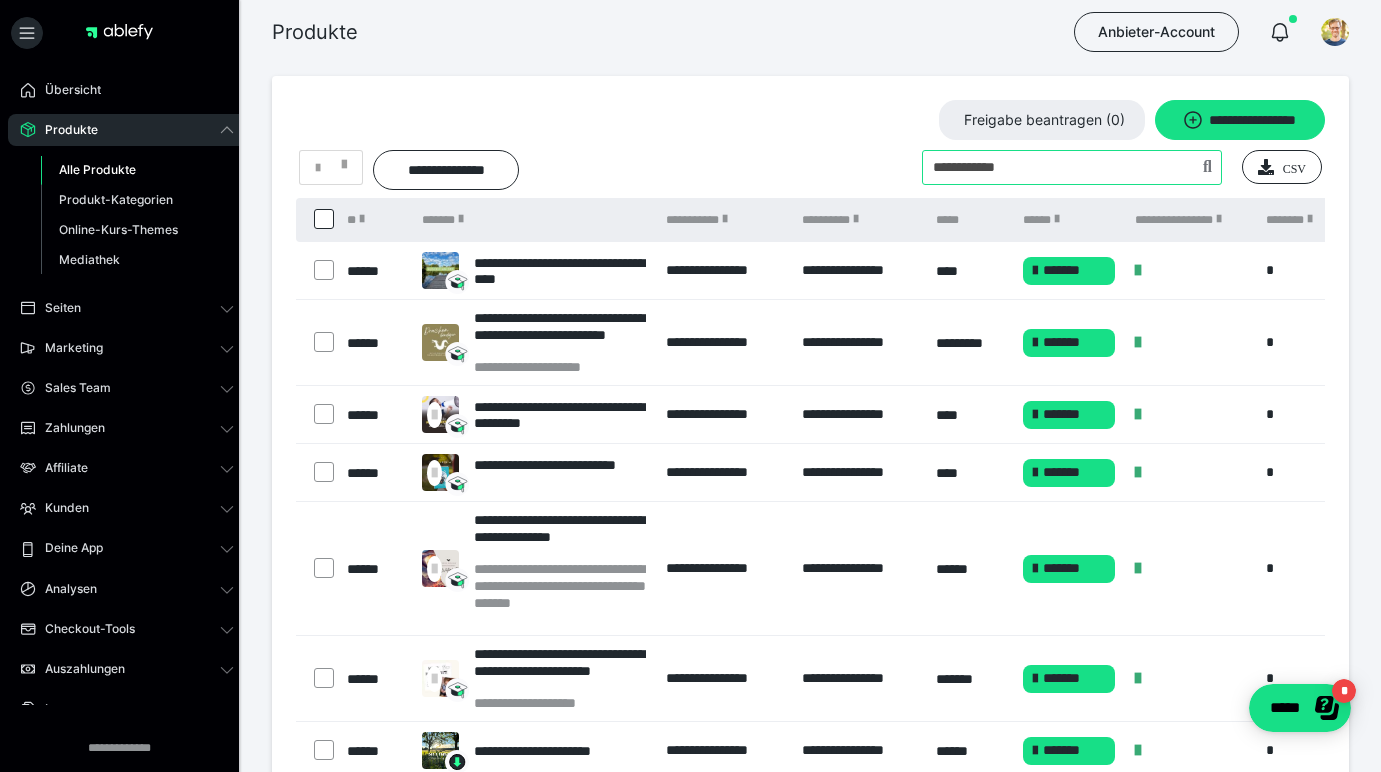 type on "**********" 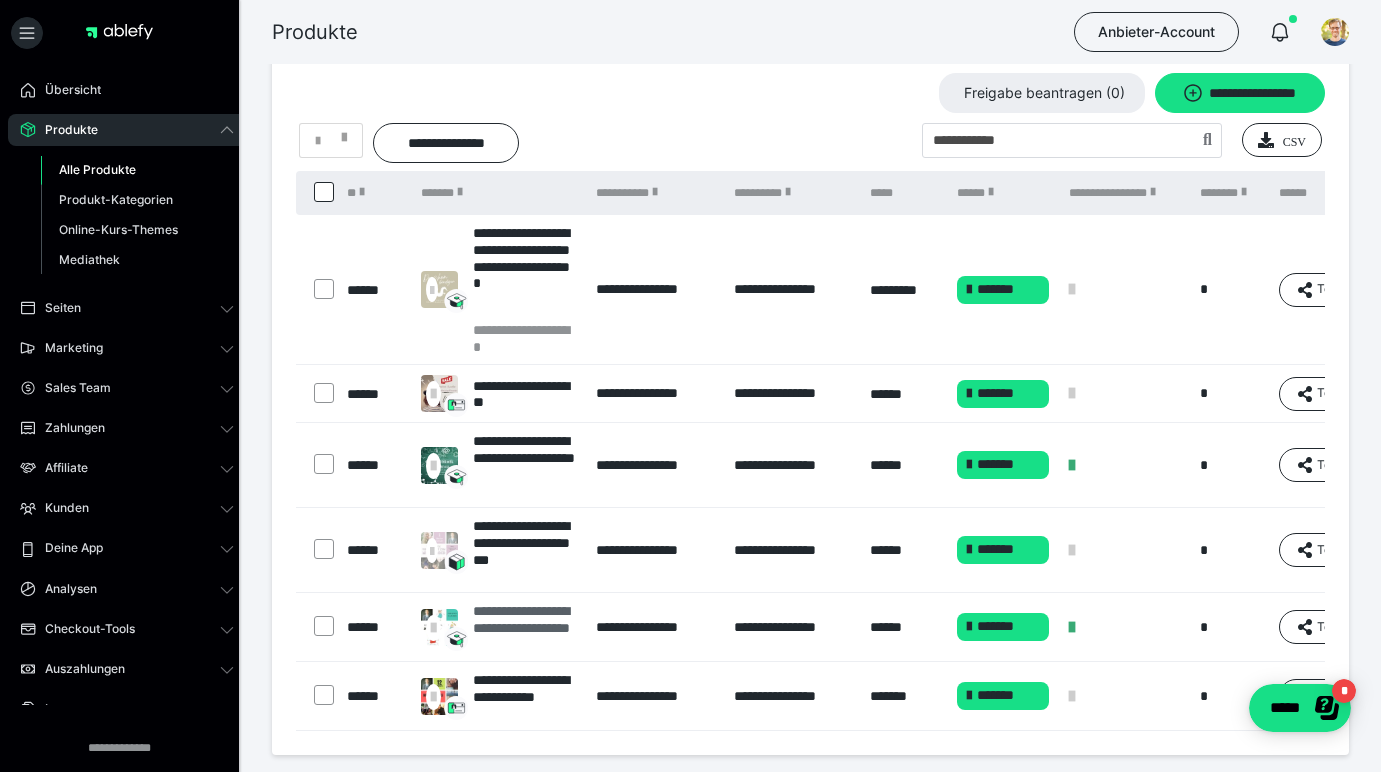 scroll, scrollTop: 30, scrollLeft: 0, axis: vertical 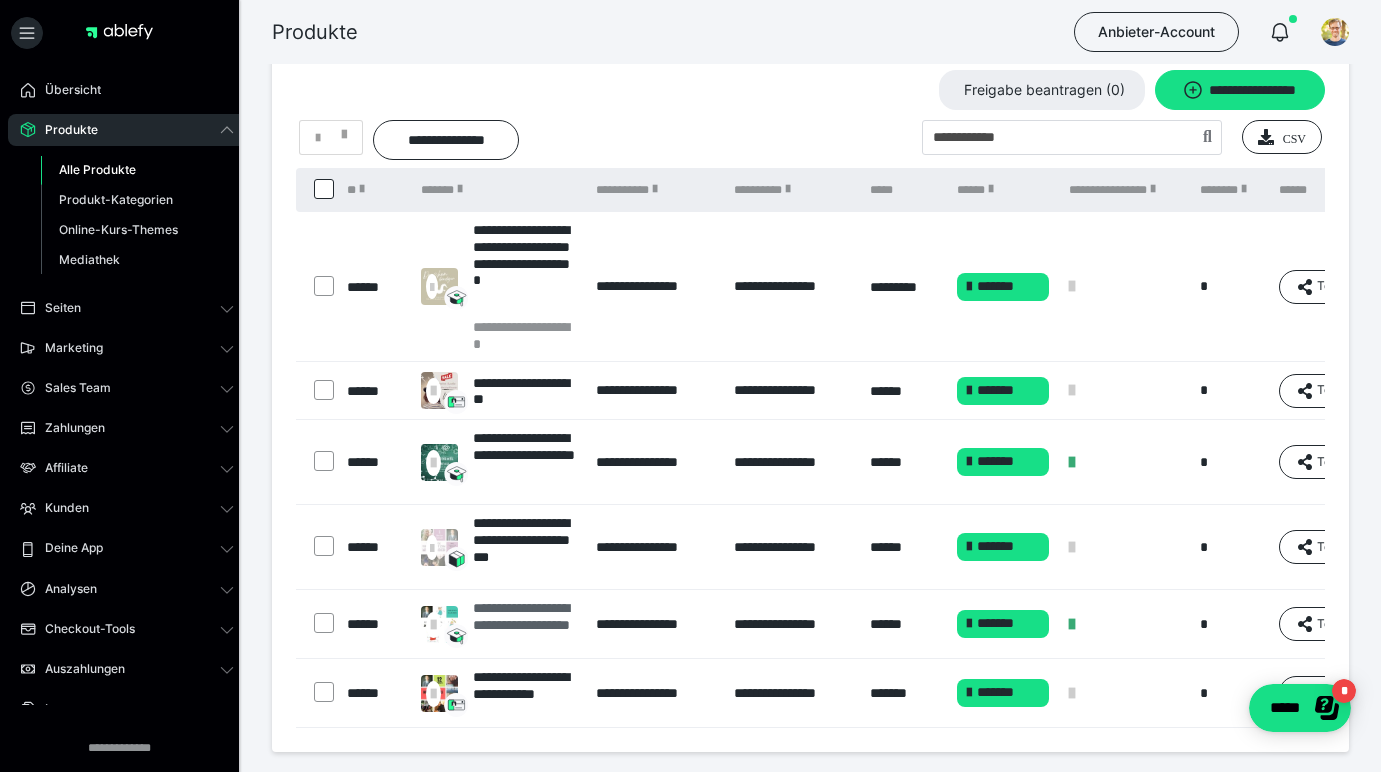 click on "**********" at bounding box center (524, 624) 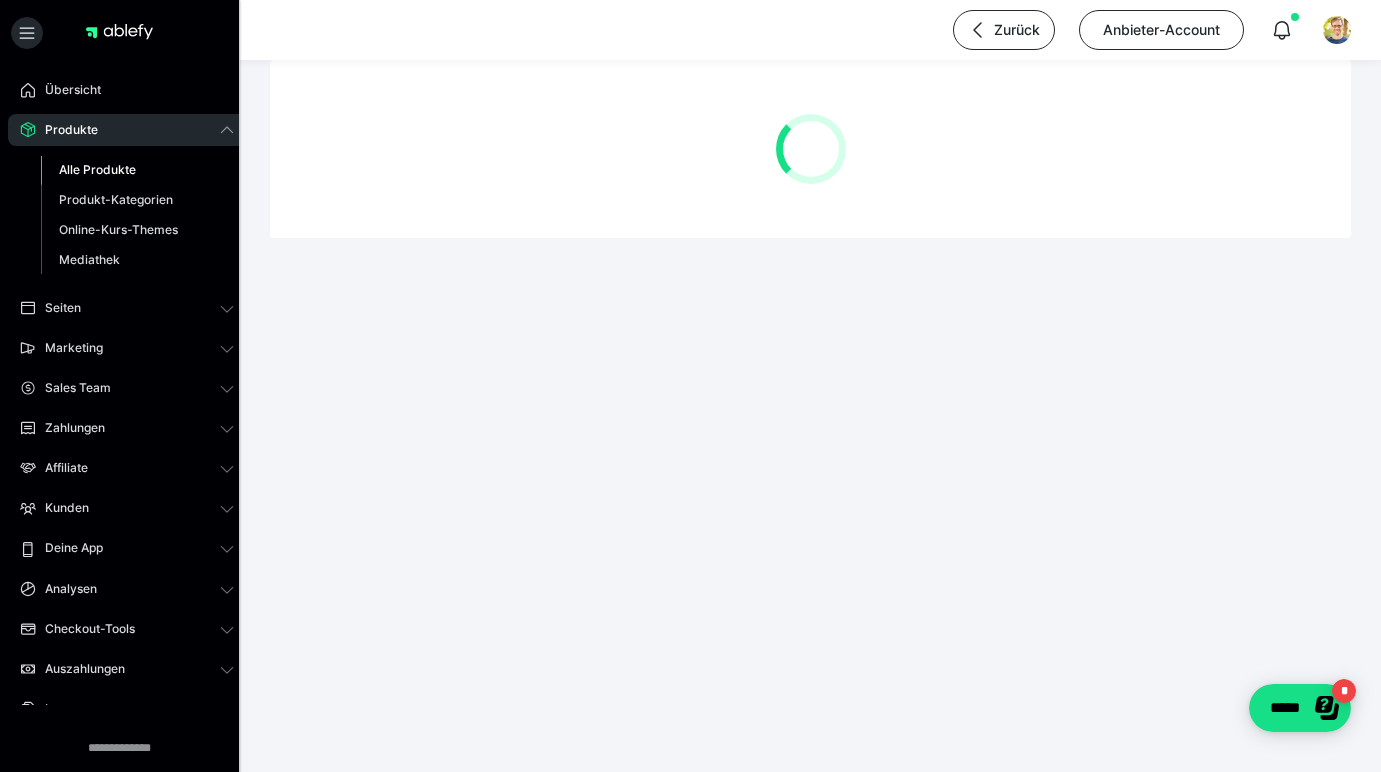 scroll, scrollTop: 0, scrollLeft: 0, axis: both 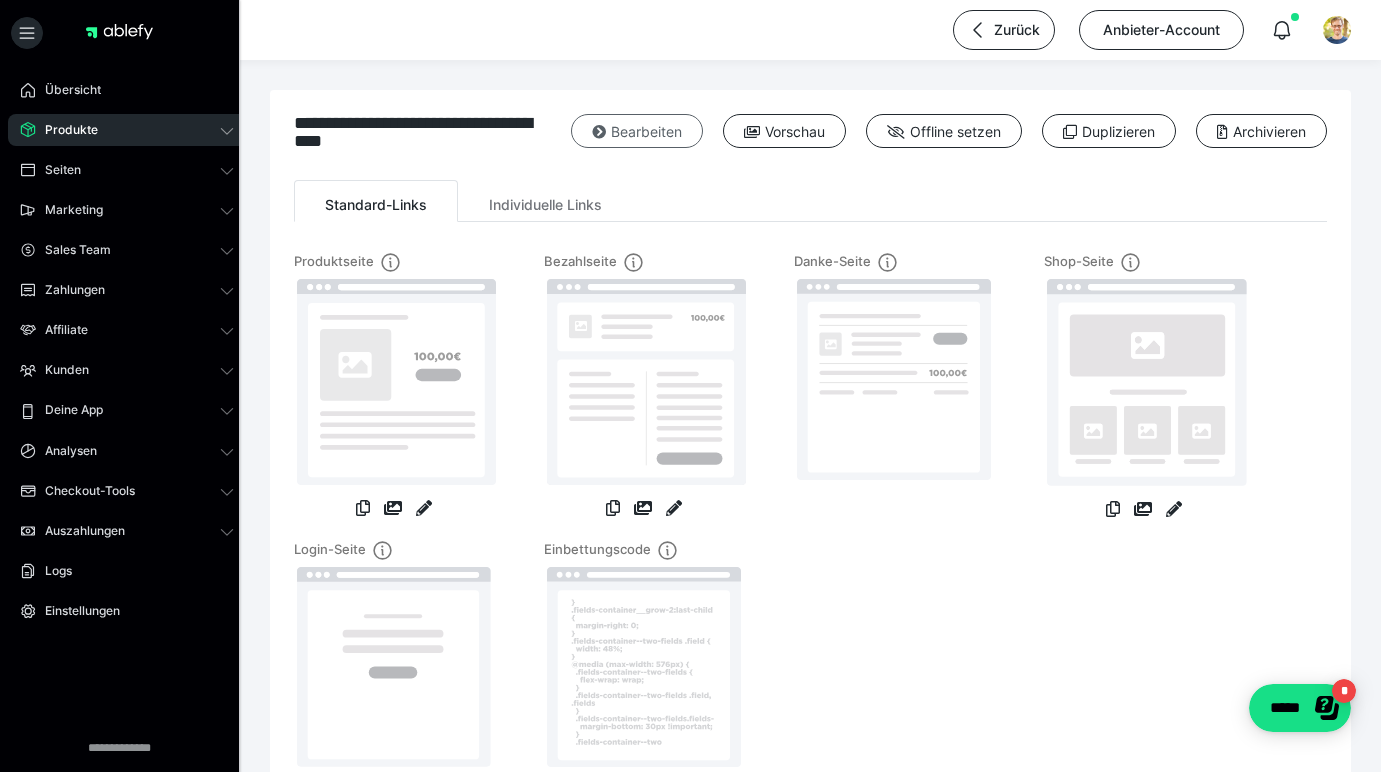 click on "Bearbeiten" at bounding box center (637, 131) 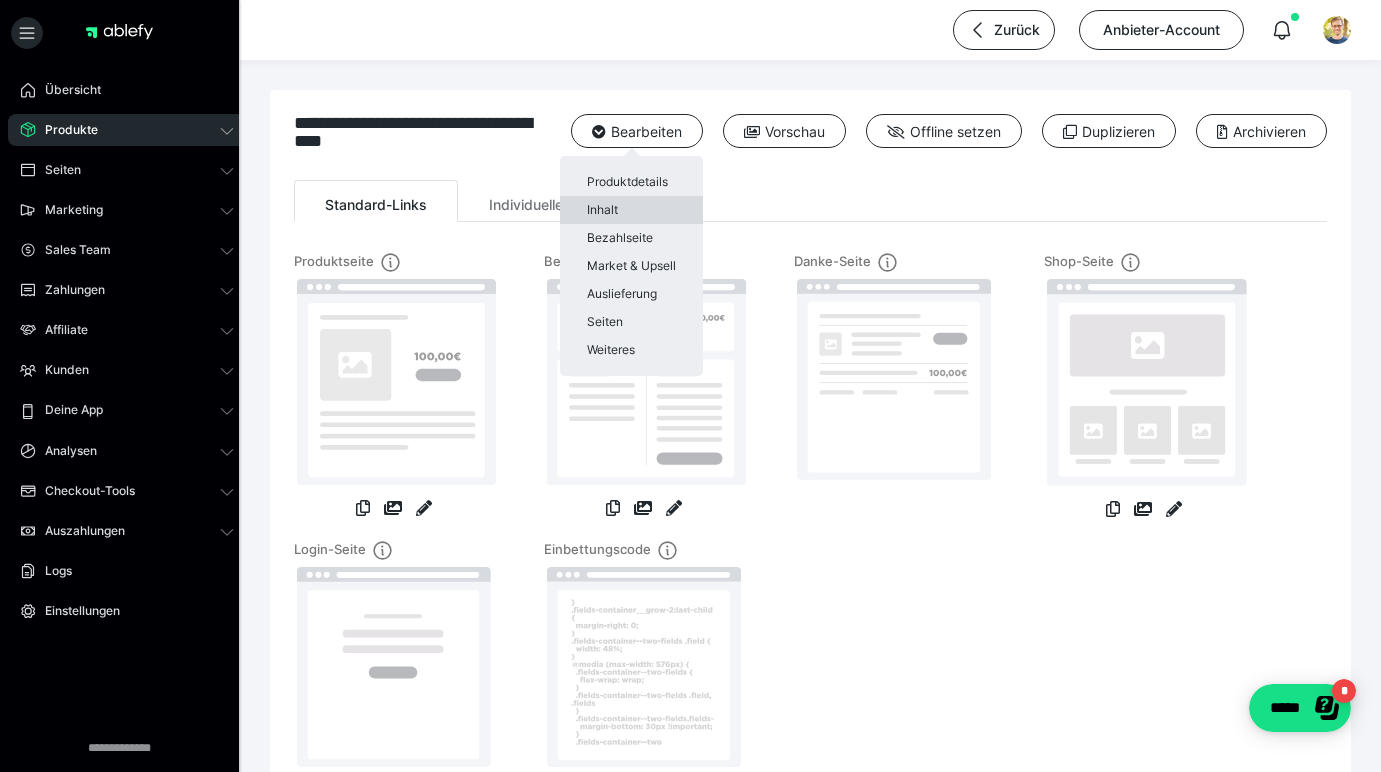 click on "Inhalt" at bounding box center (631, 210) 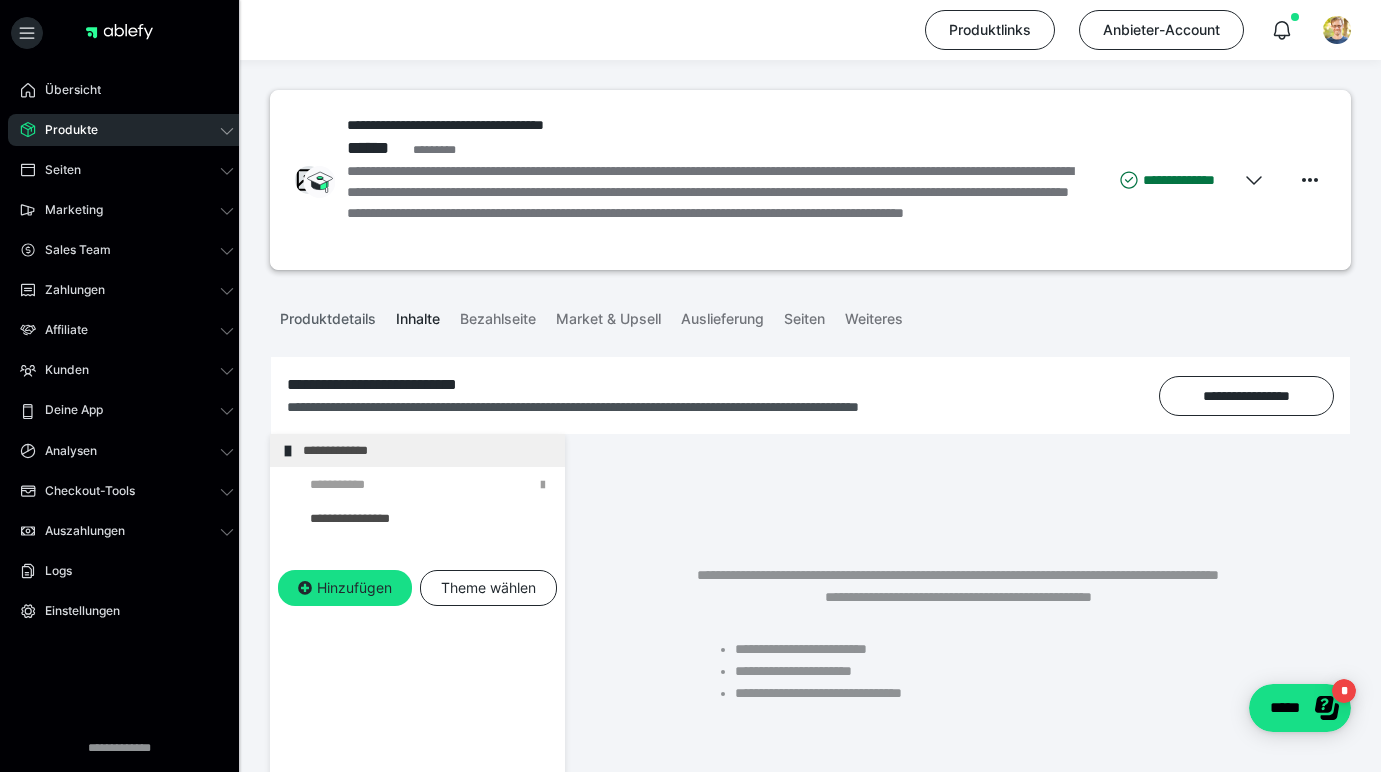 click on "Produktdetails" at bounding box center [328, 315] 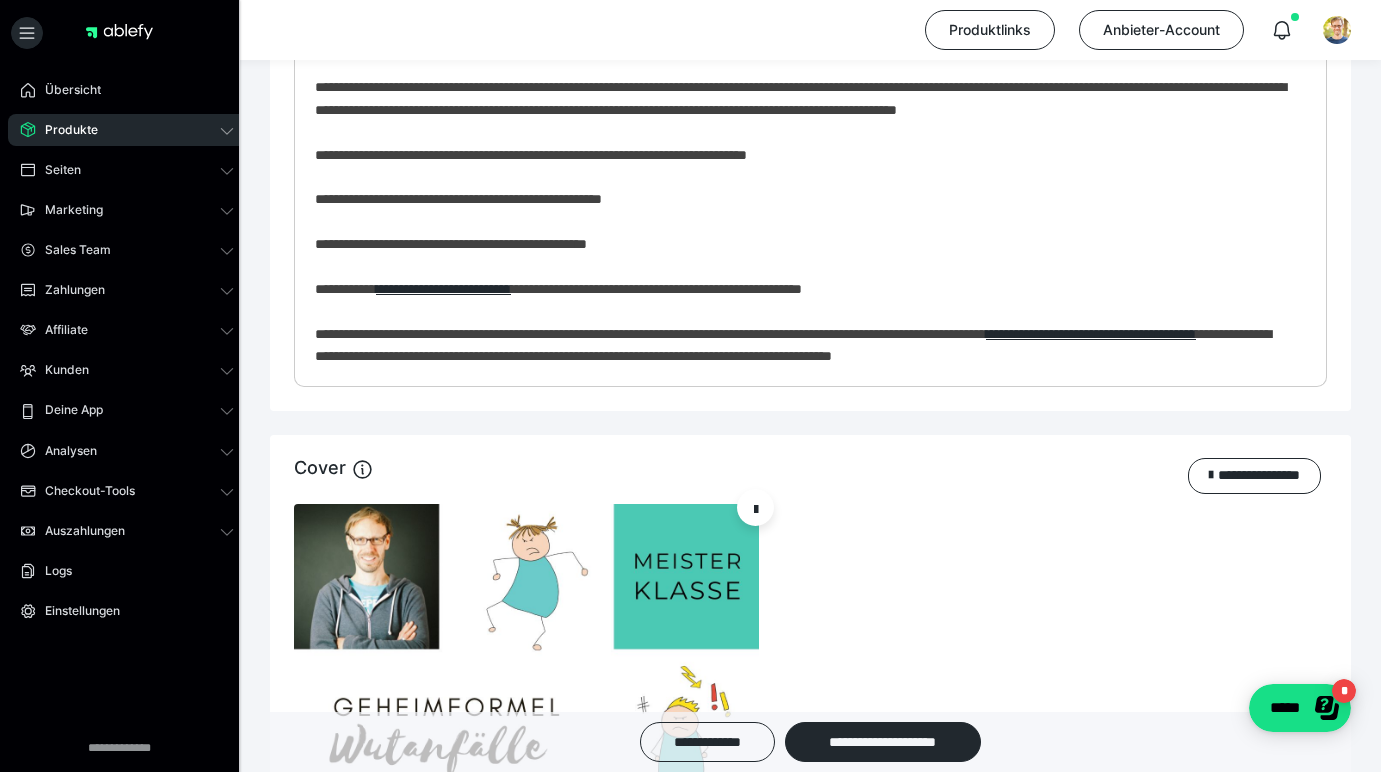 scroll, scrollTop: 1884, scrollLeft: 0, axis: vertical 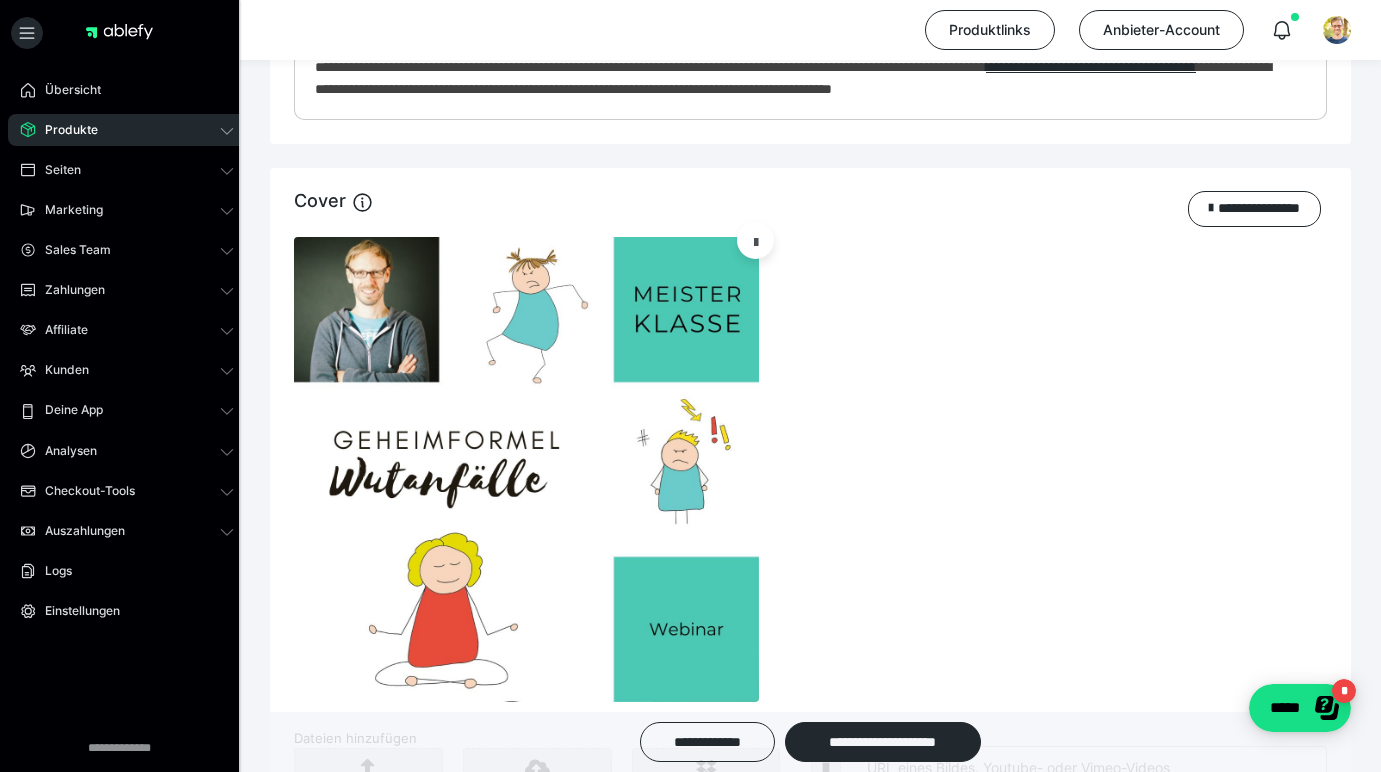click at bounding box center (755, 240) 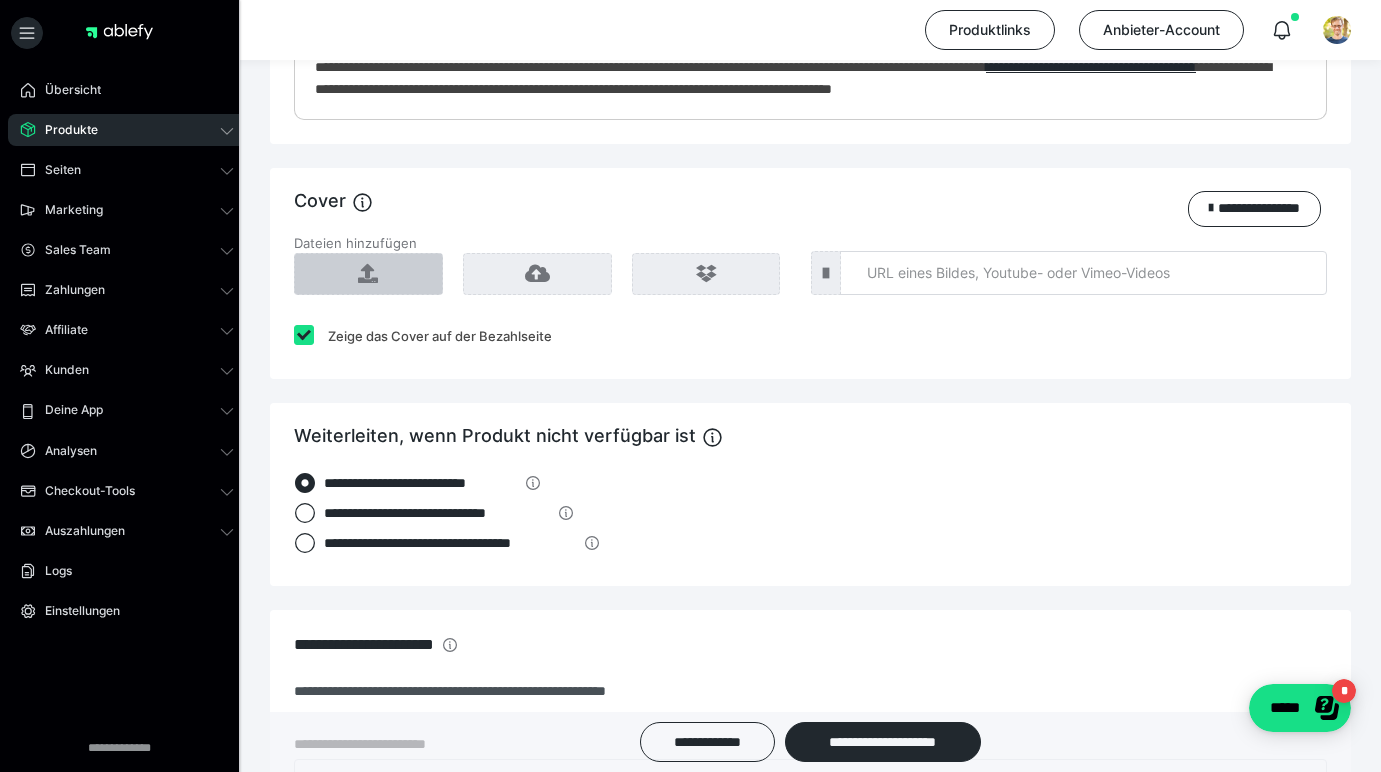 click at bounding box center (368, 274) 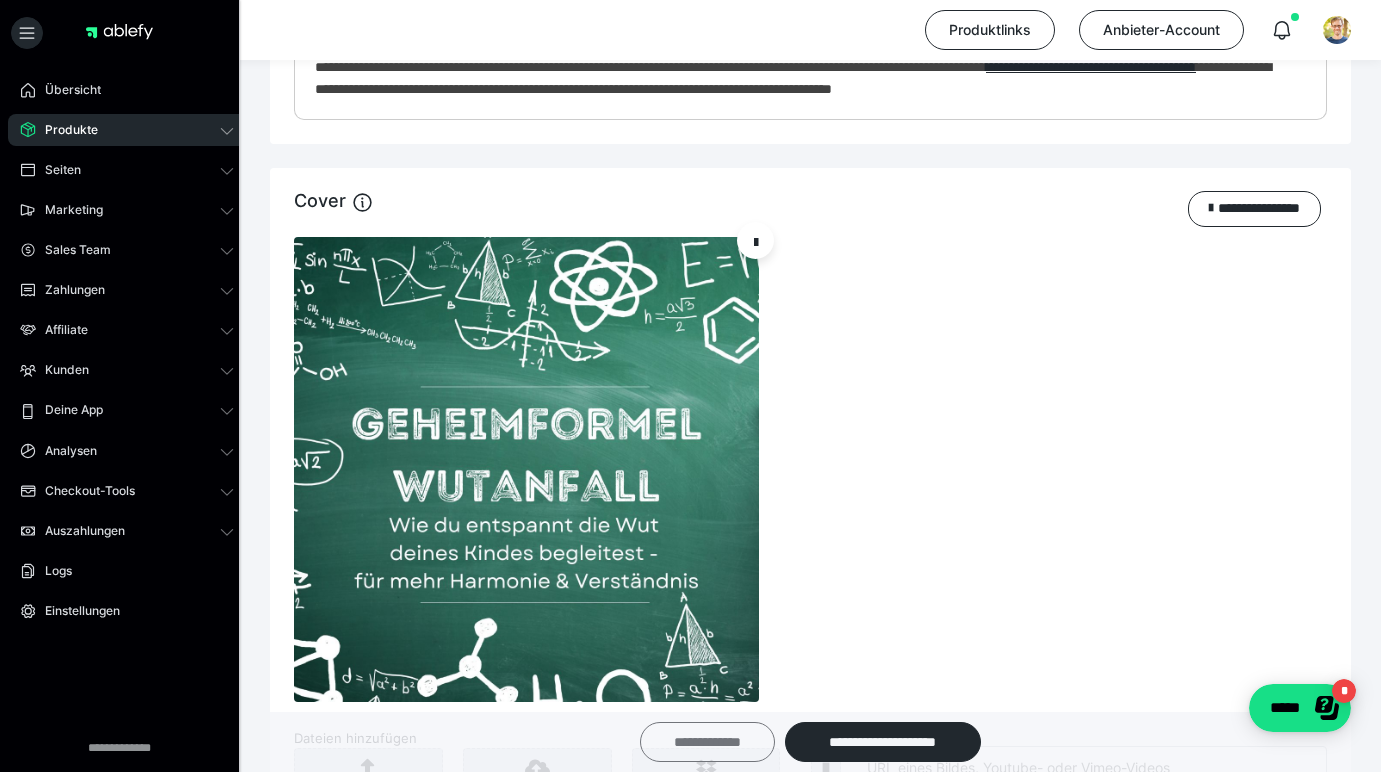 click on "**********" at bounding box center (707, 742) 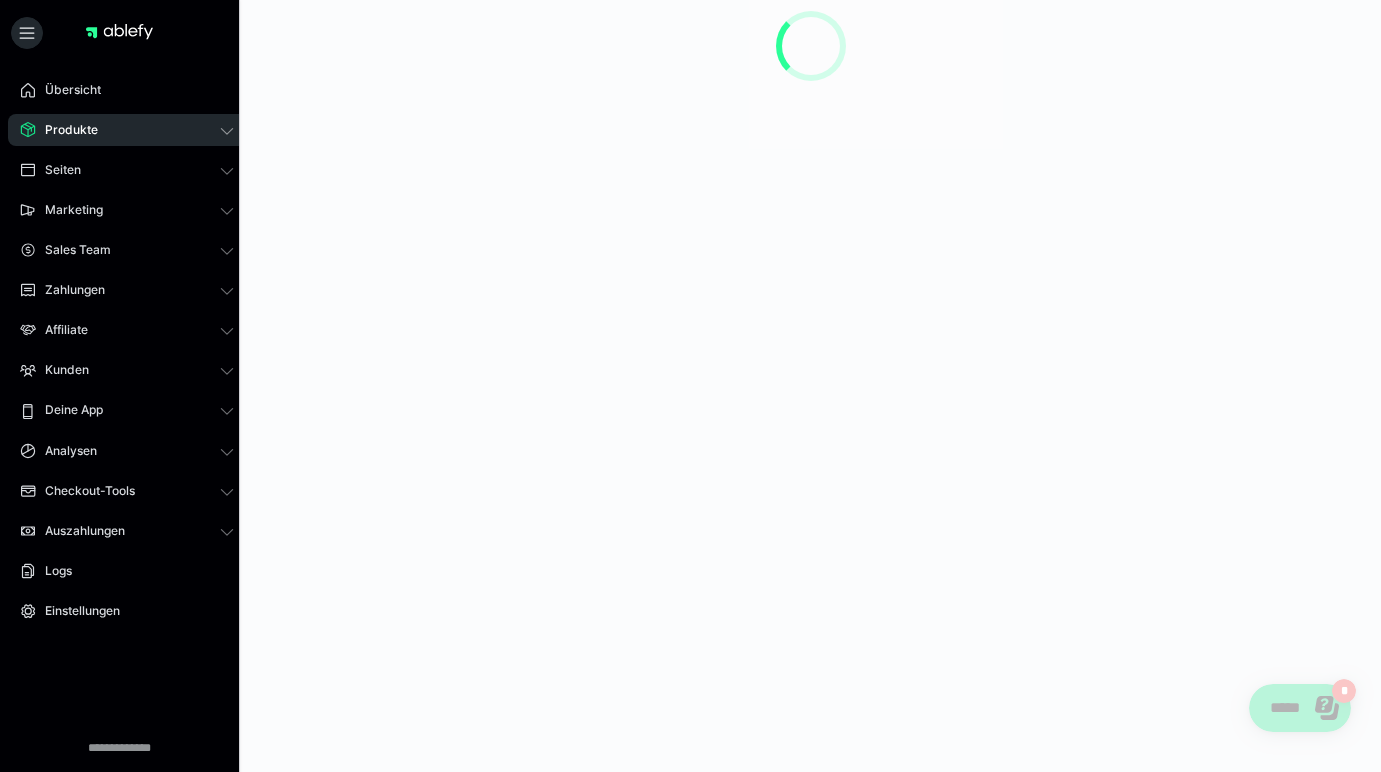 scroll, scrollTop: 0, scrollLeft: 0, axis: both 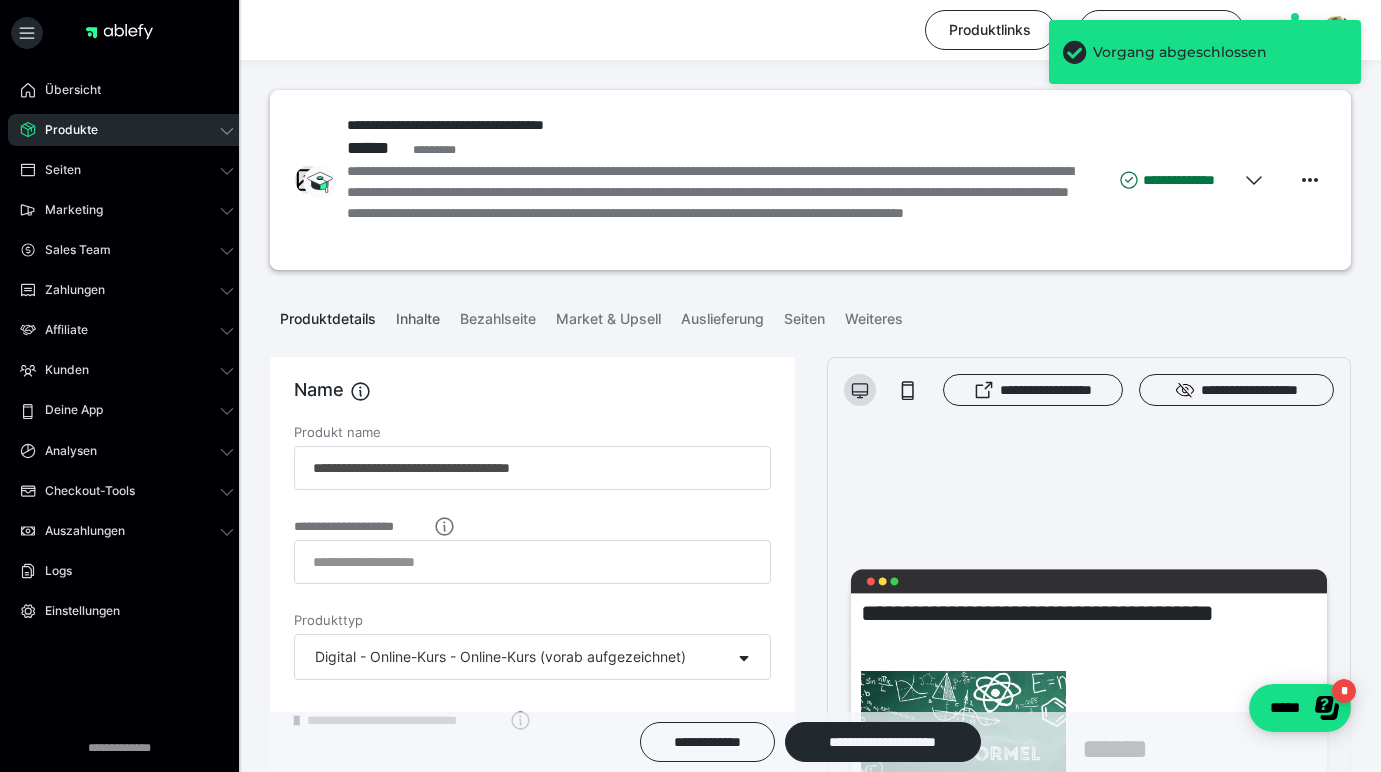 click on "Inhalte" at bounding box center (418, 315) 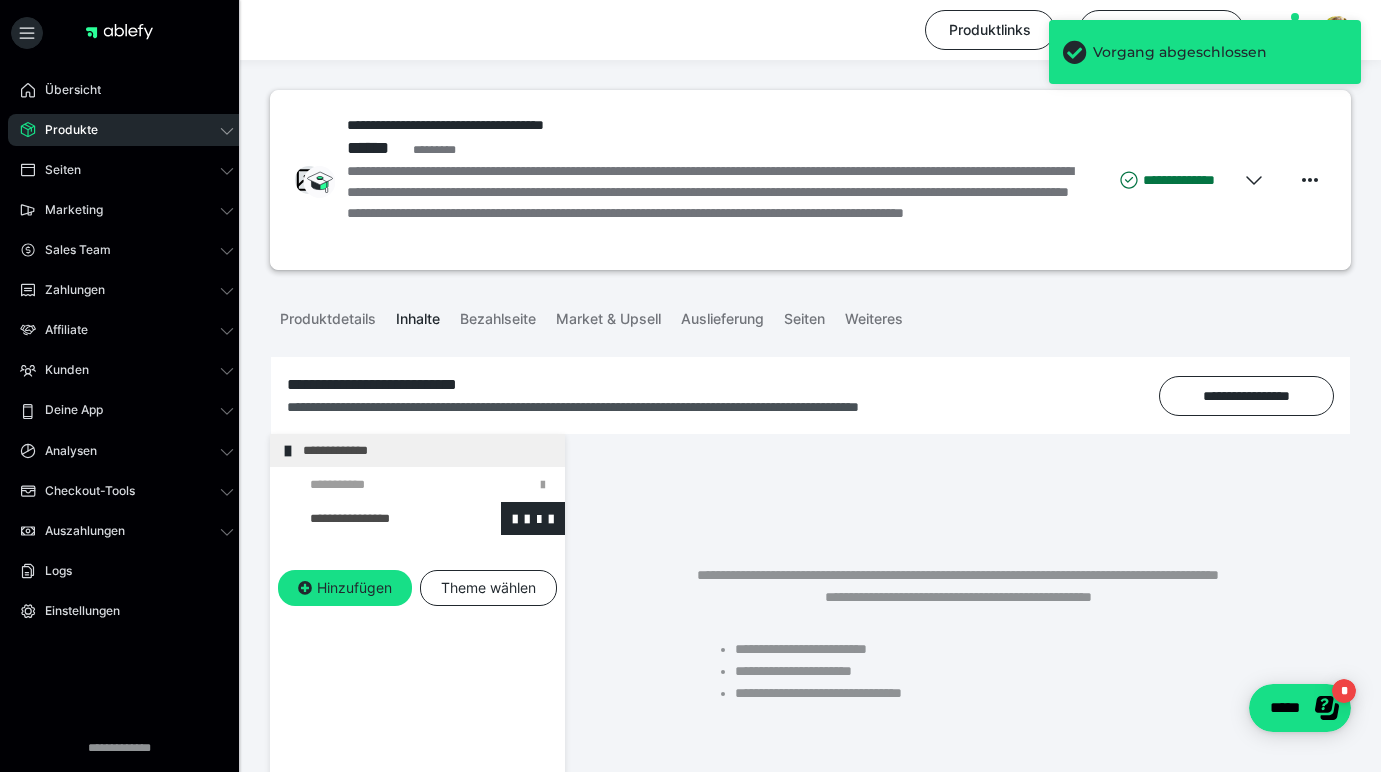 click at bounding box center (375, 518) 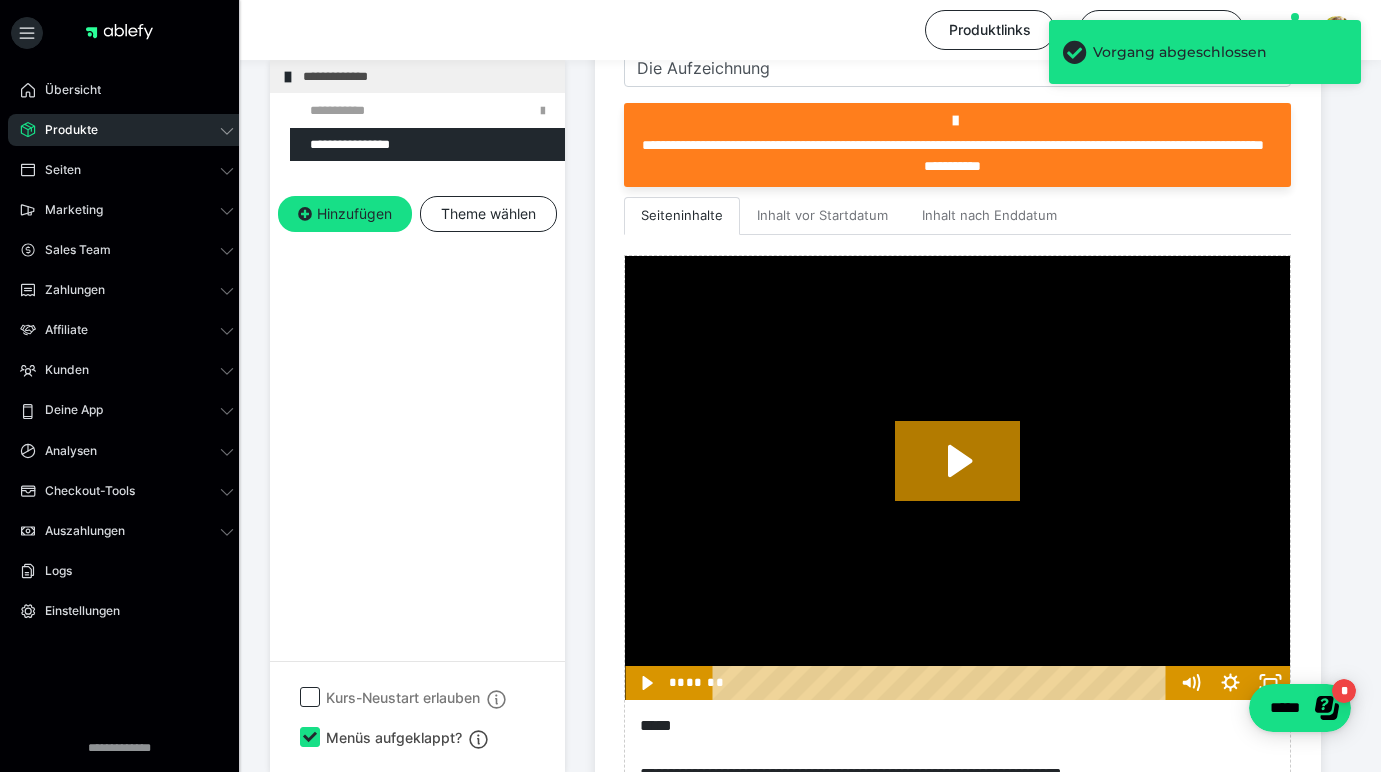 scroll, scrollTop: 565, scrollLeft: 0, axis: vertical 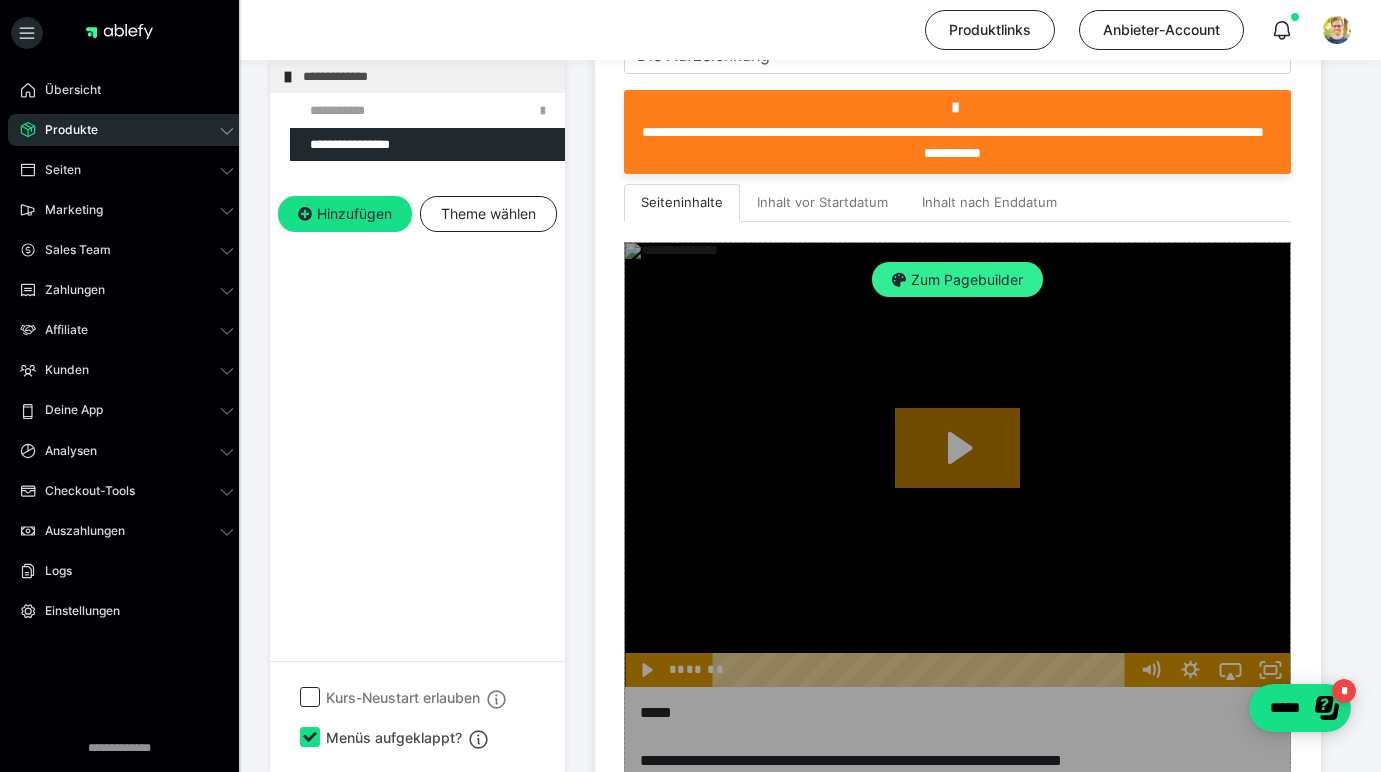 click on "Zum Pagebuilder" at bounding box center [957, 280] 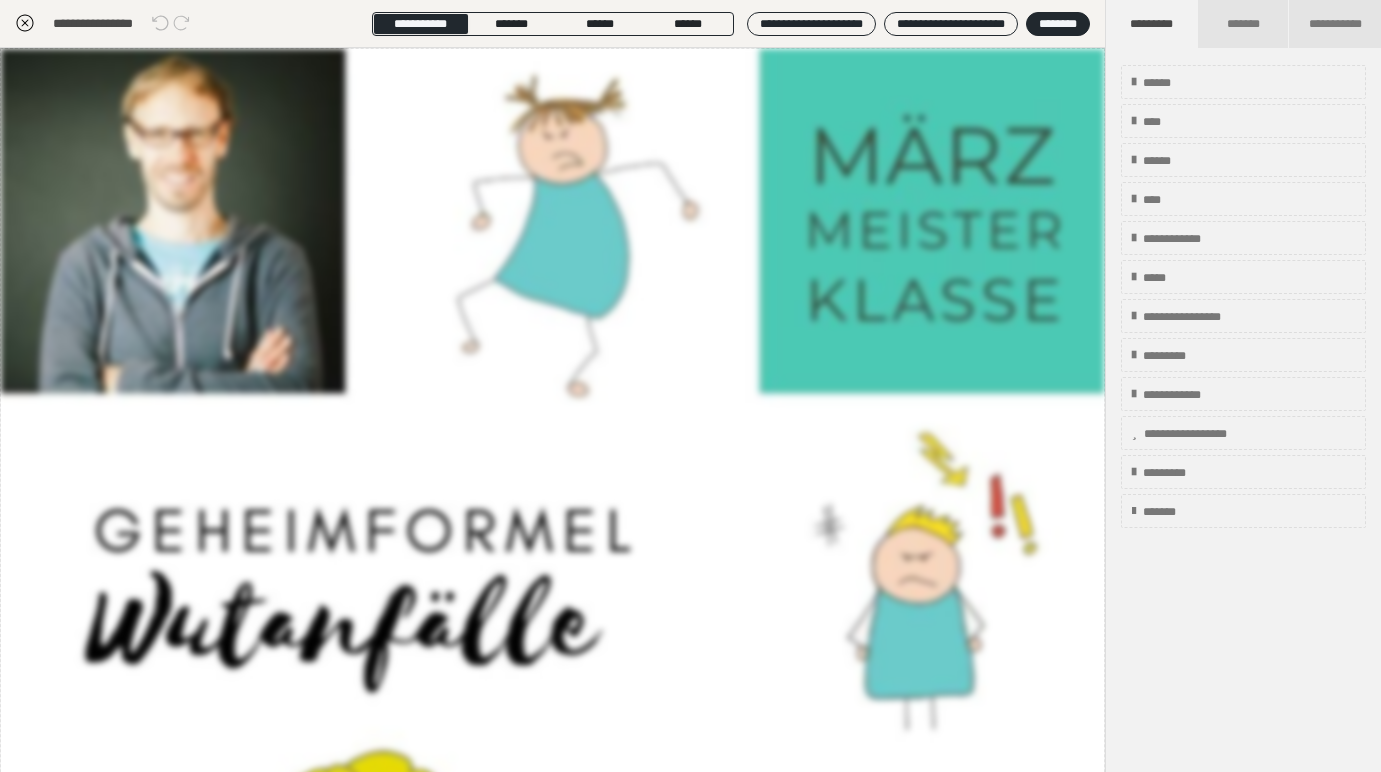 scroll, scrollTop: 374, scrollLeft: 0, axis: vertical 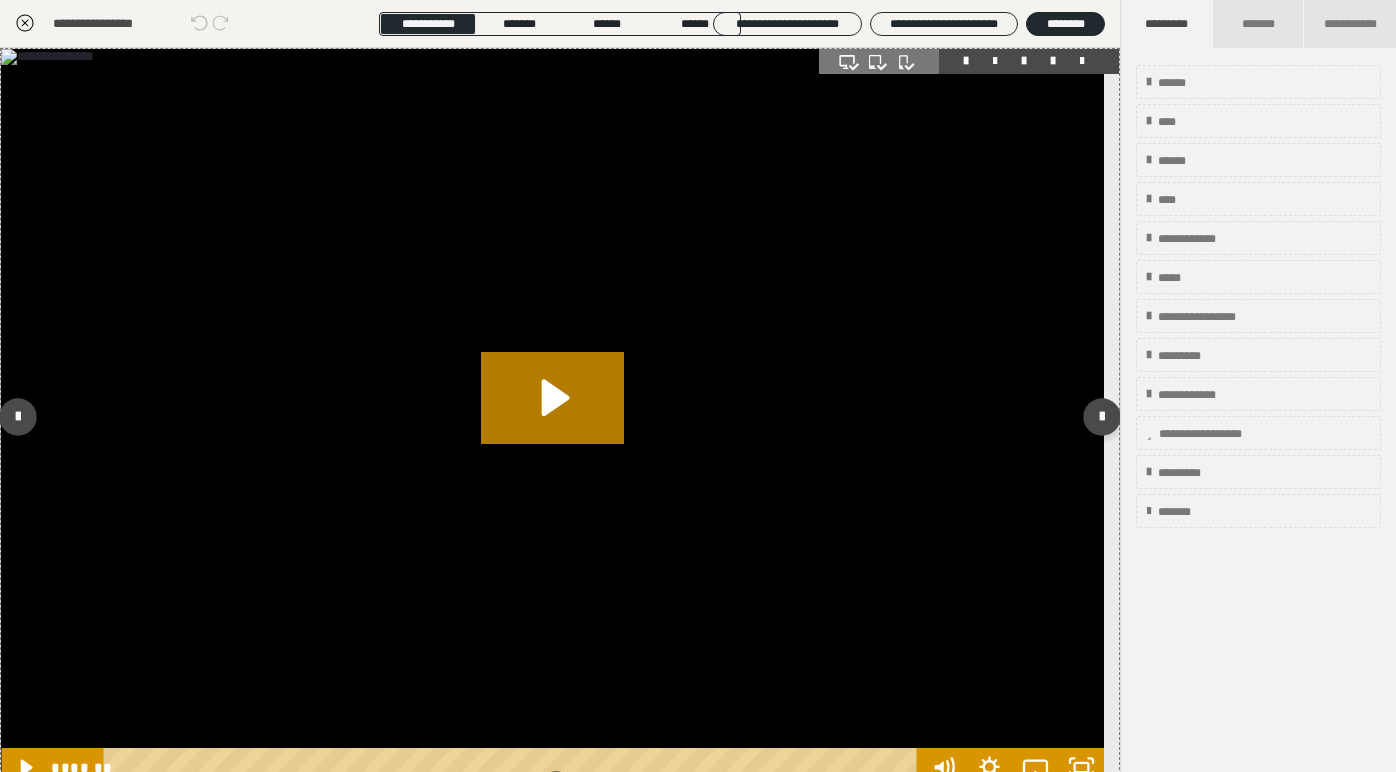 click at bounding box center [1053, 61] 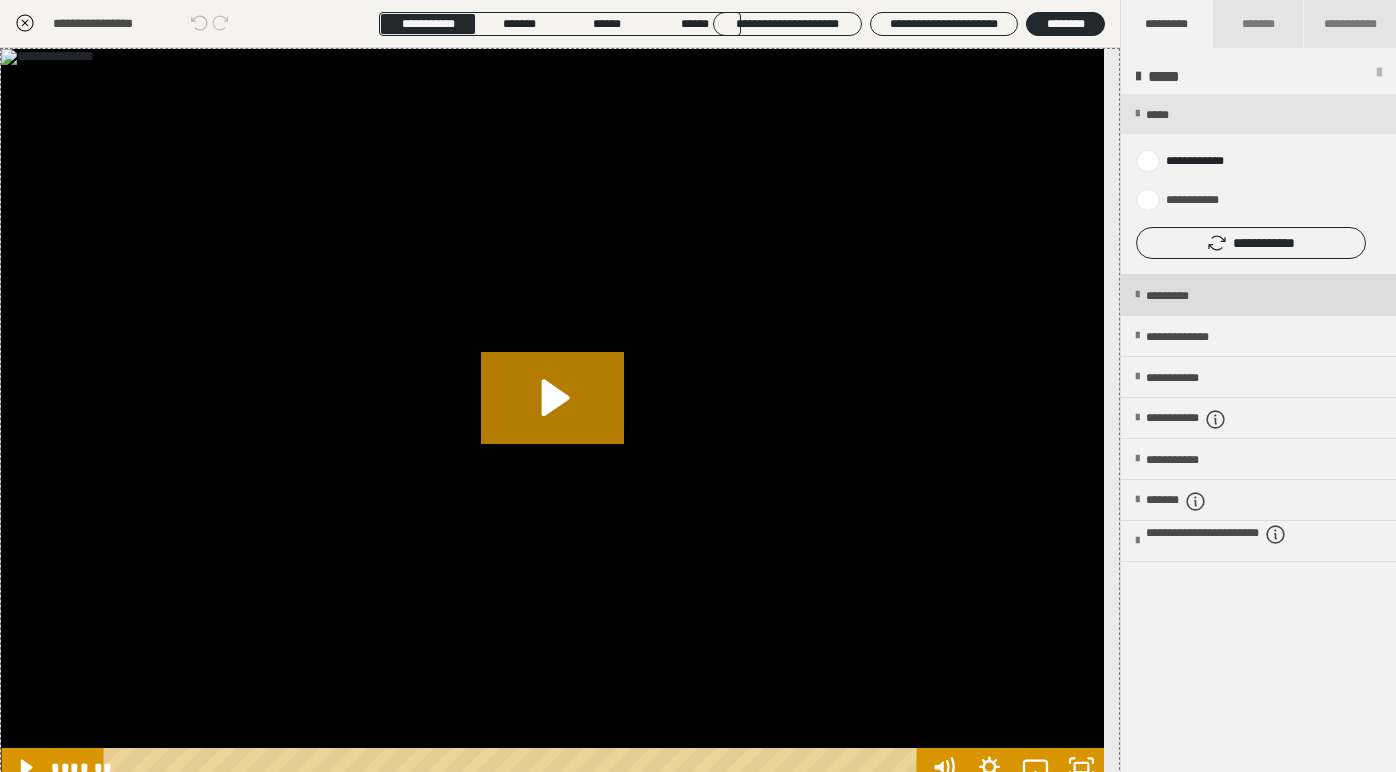click on "*********" at bounding box center (1184, 296) 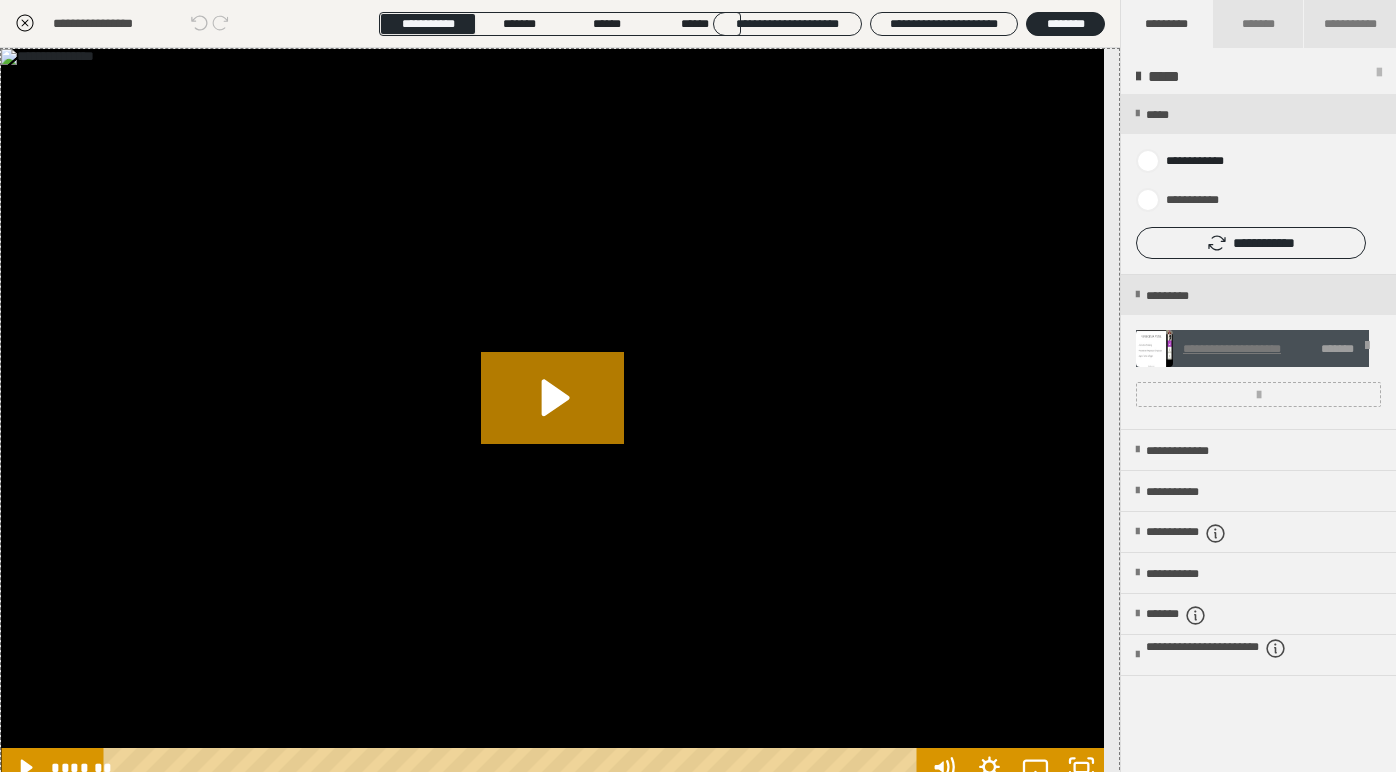 click at bounding box center (1367, 349) 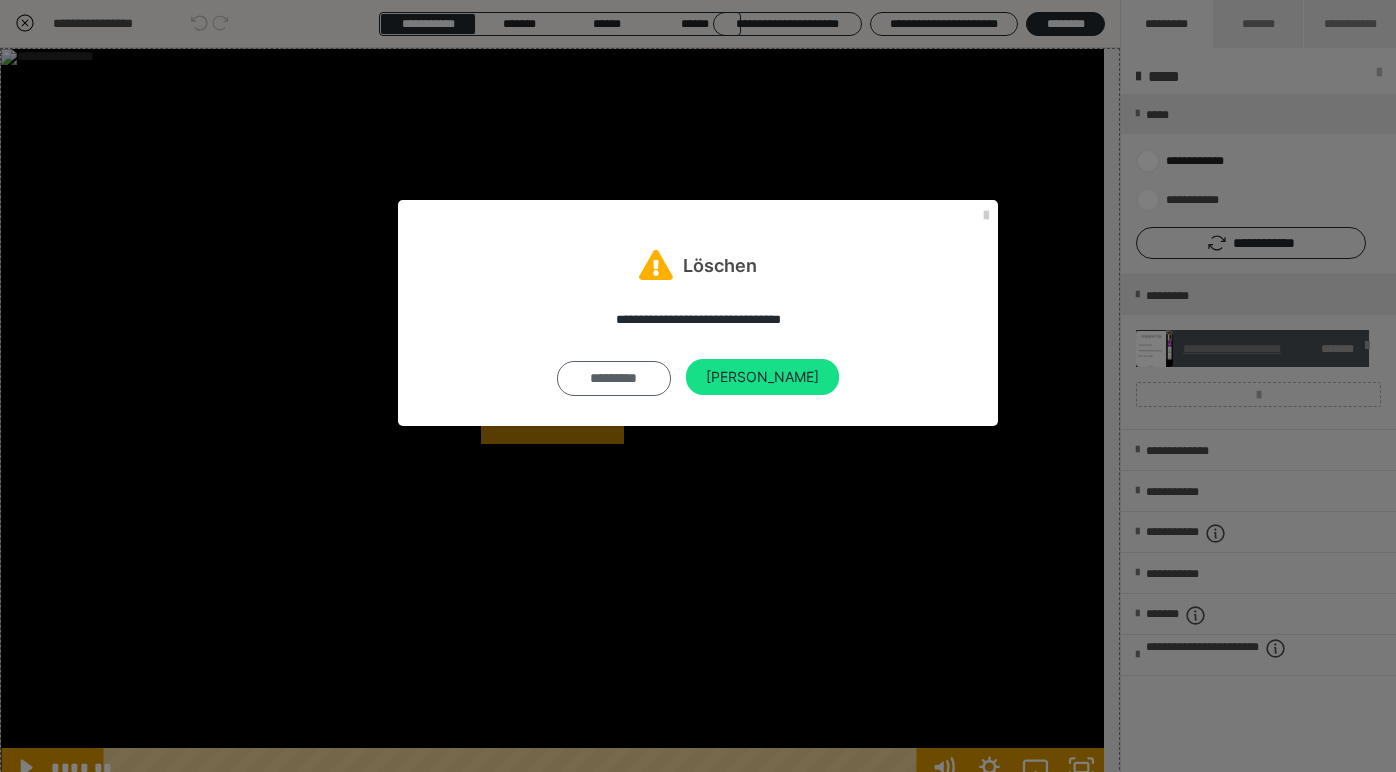click on "*********" at bounding box center (614, 378) 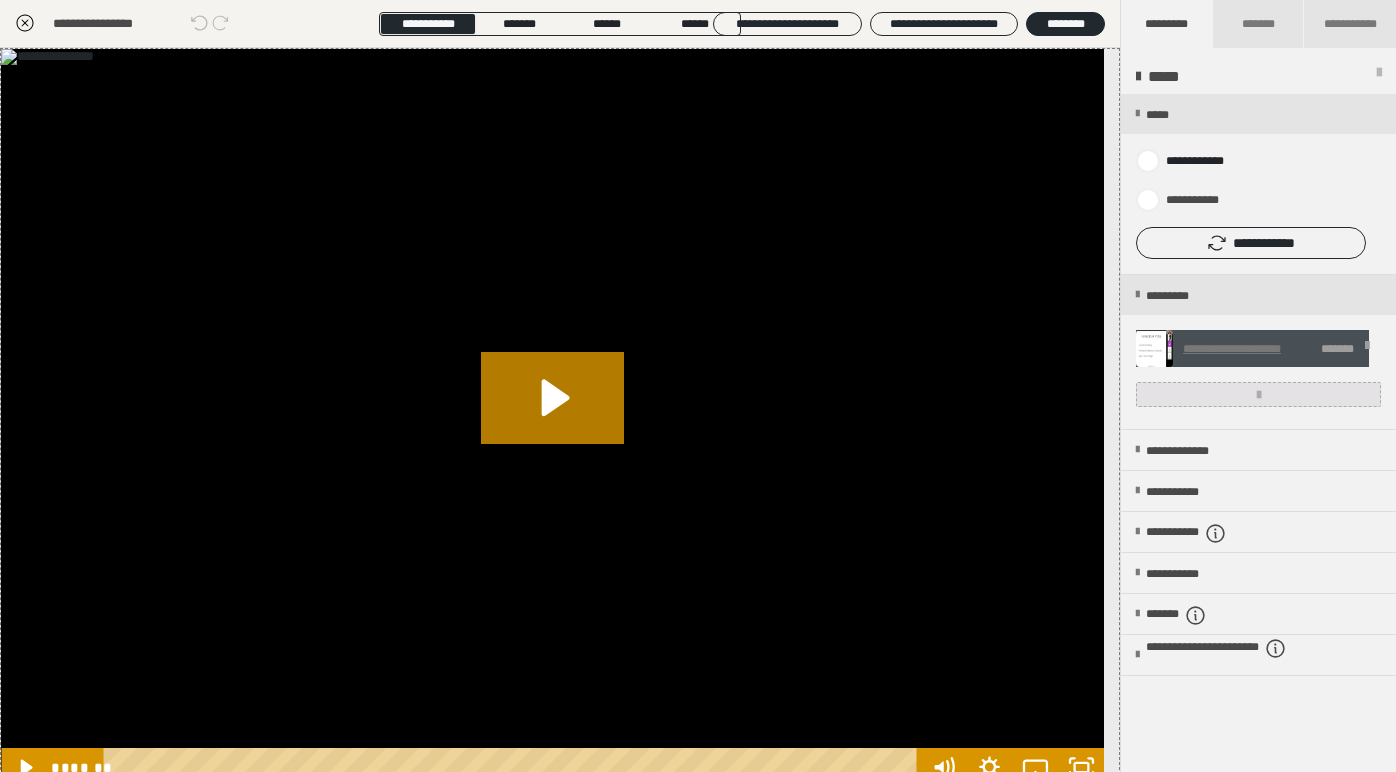 click at bounding box center [1258, 394] 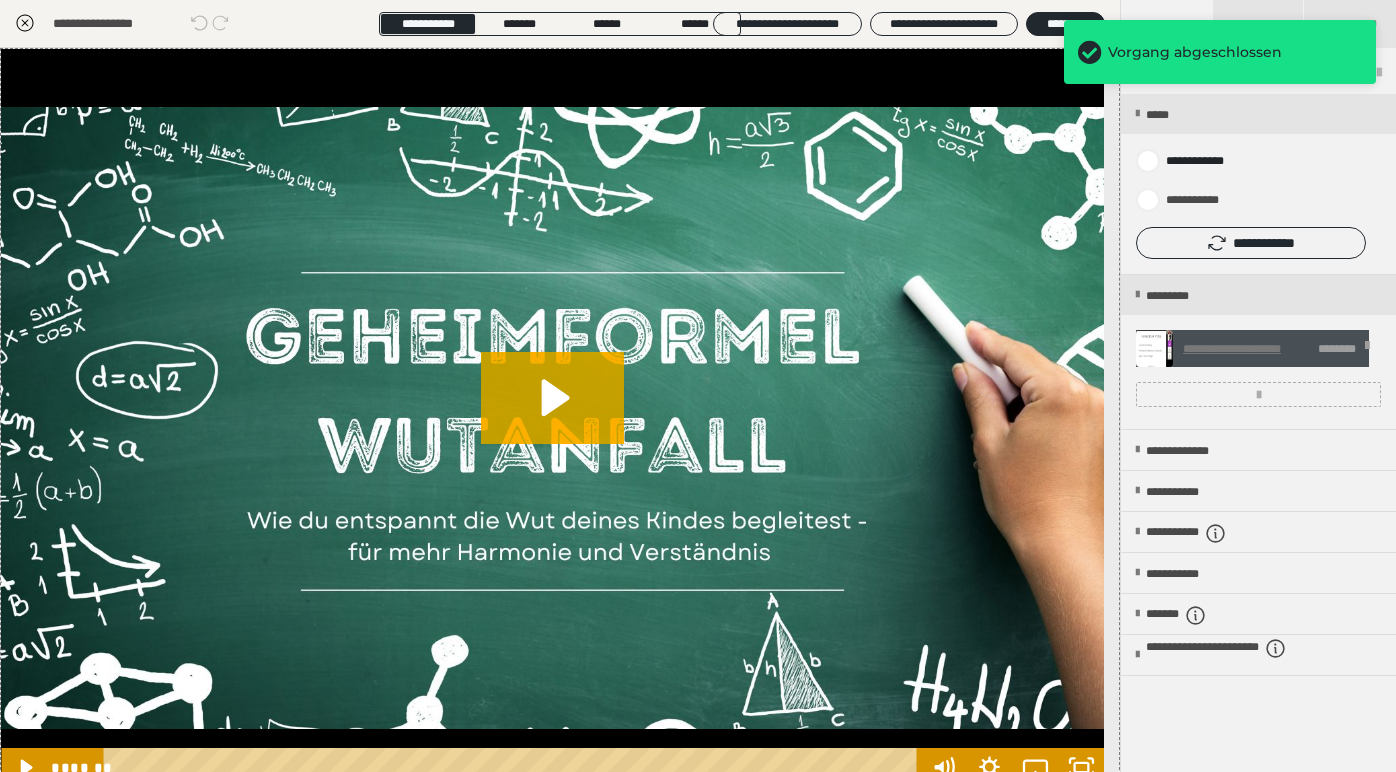 click 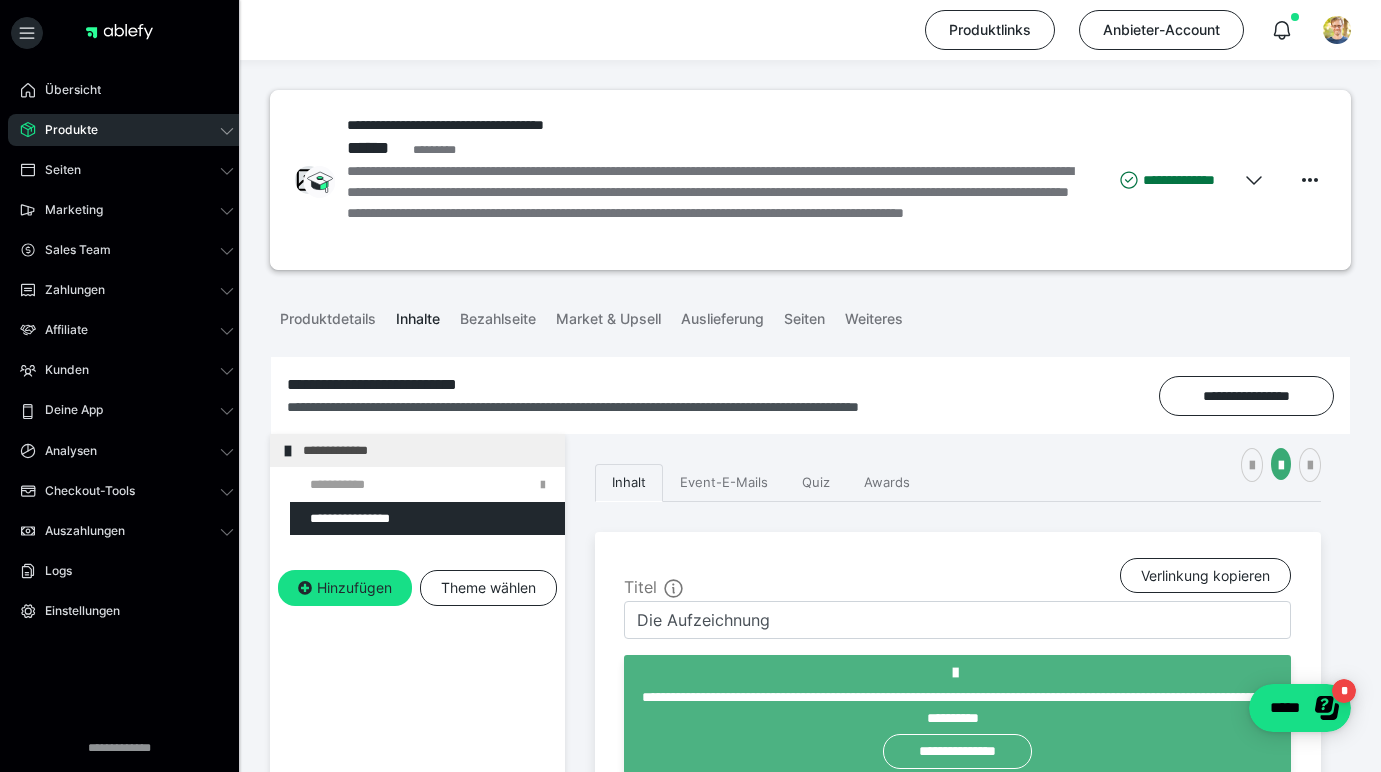 scroll, scrollTop: 0, scrollLeft: 0, axis: both 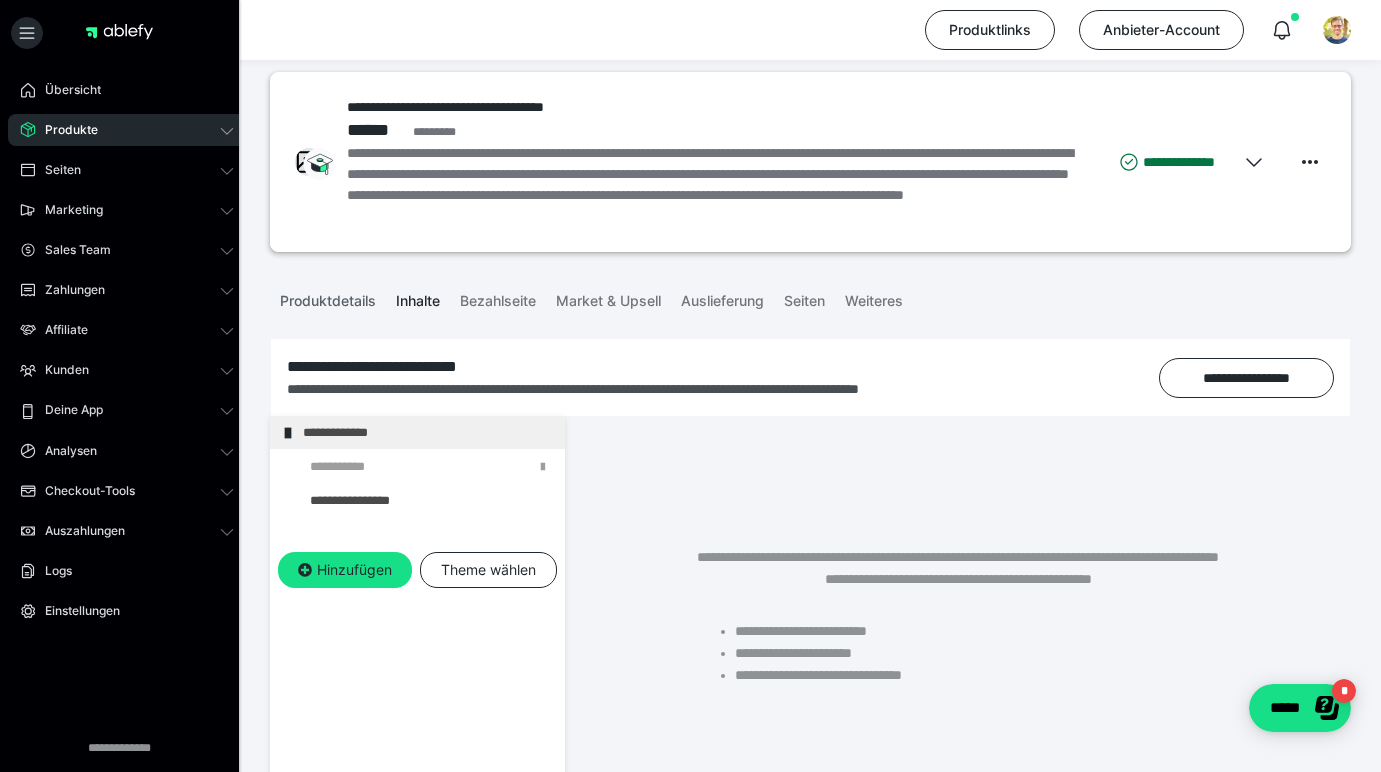 click on "Produktdetails" at bounding box center [328, 297] 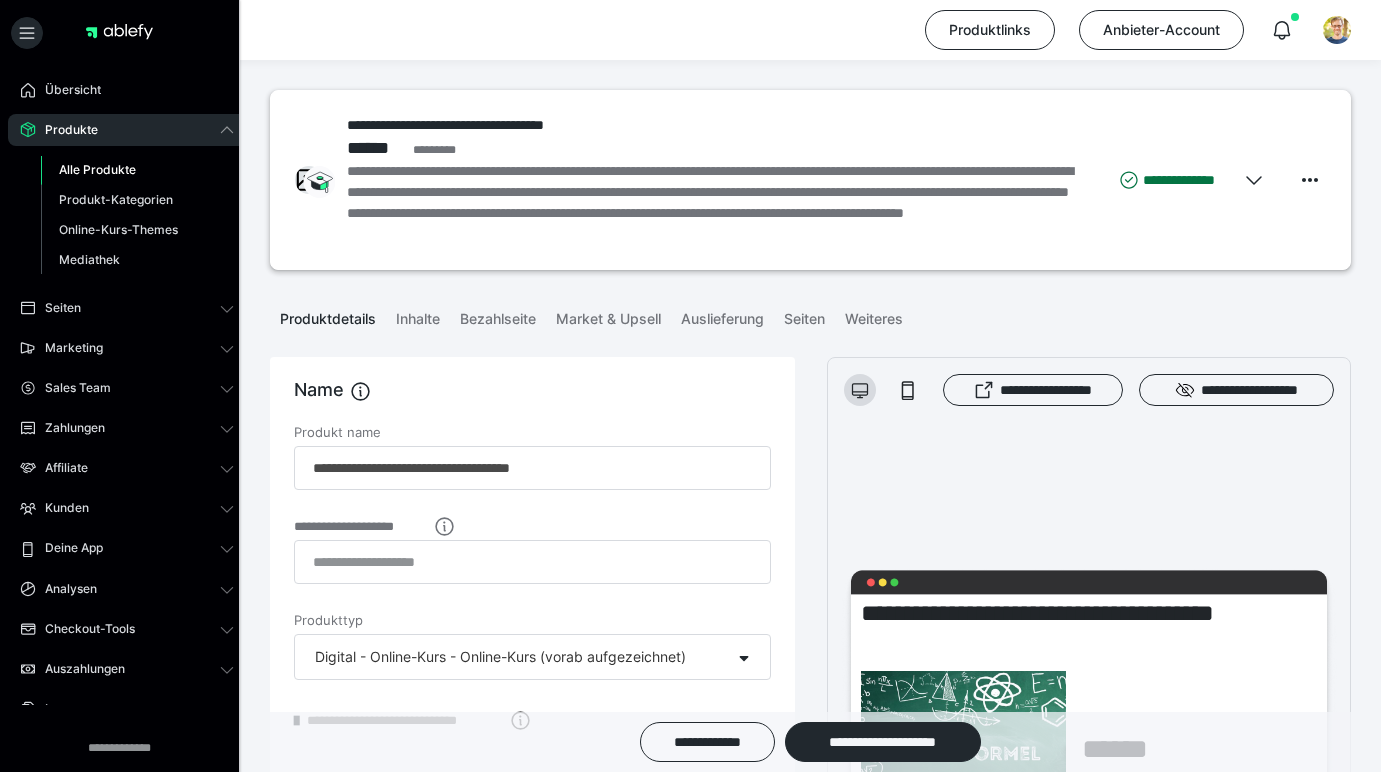 scroll, scrollTop: 0, scrollLeft: 0, axis: both 